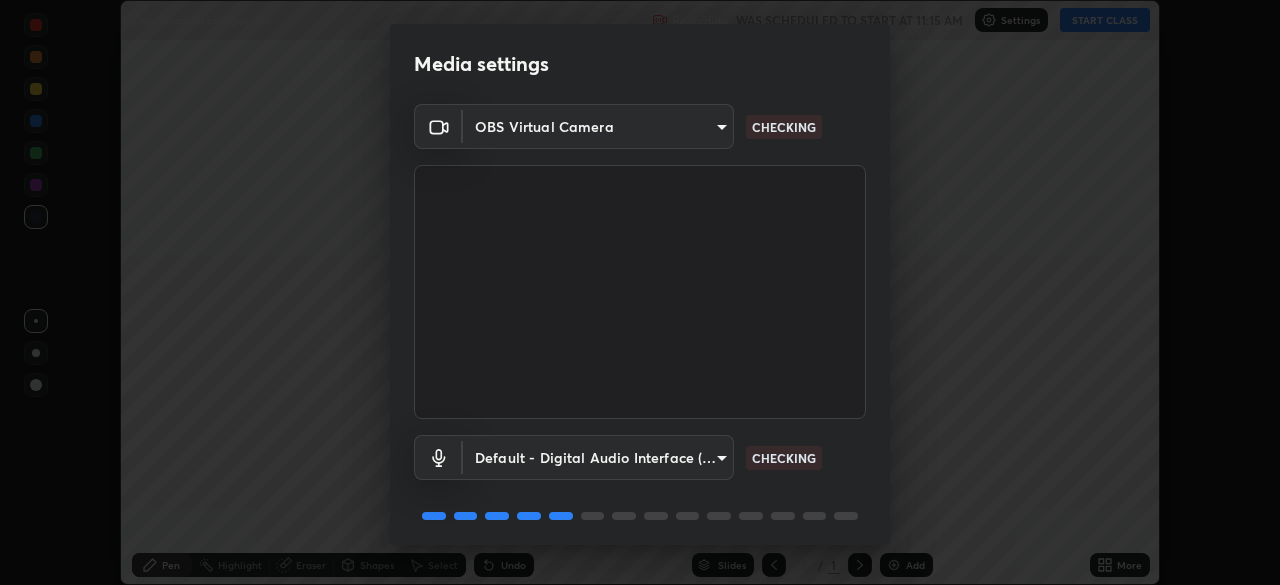 scroll, scrollTop: 0, scrollLeft: 0, axis: both 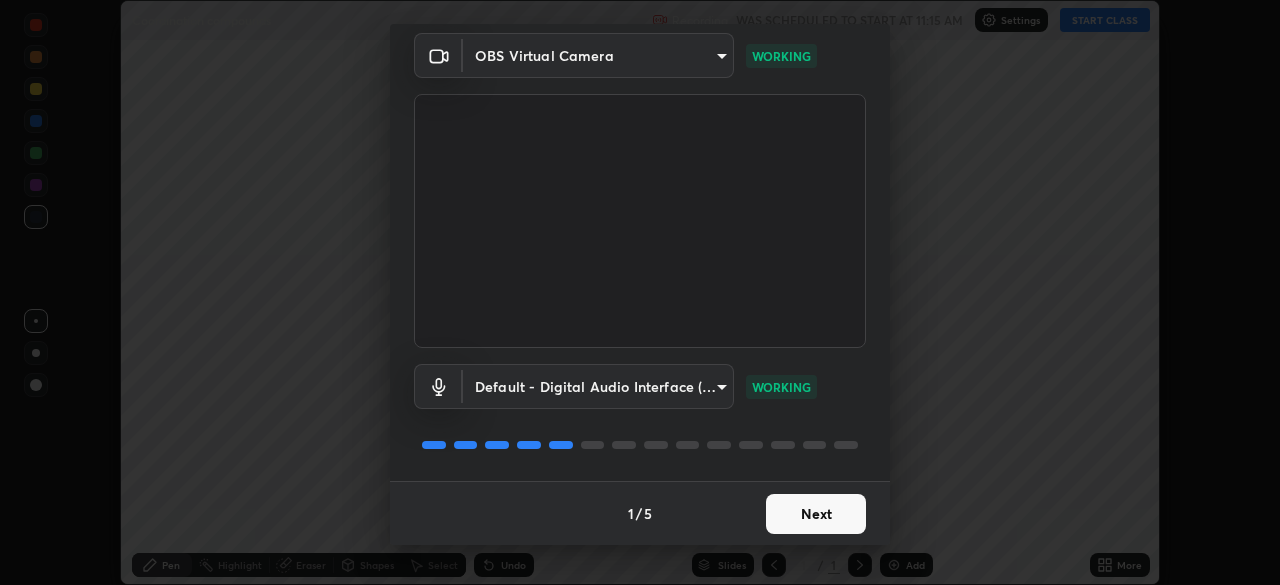 click on "Next" at bounding box center [816, 514] 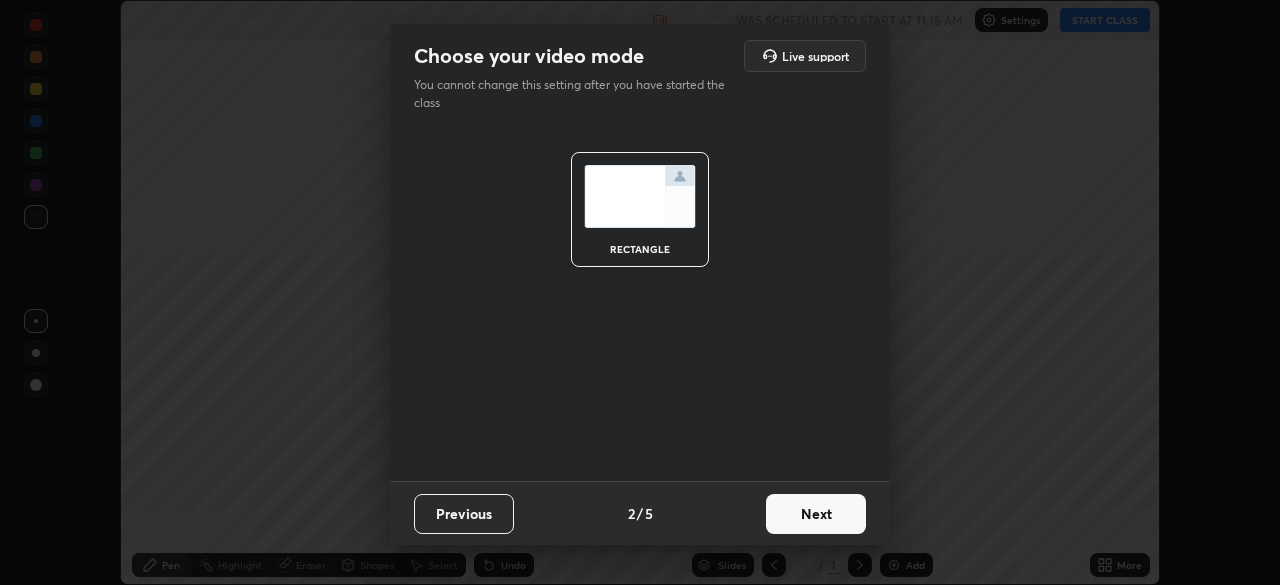 scroll, scrollTop: 0, scrollLeft: 0, axis: both 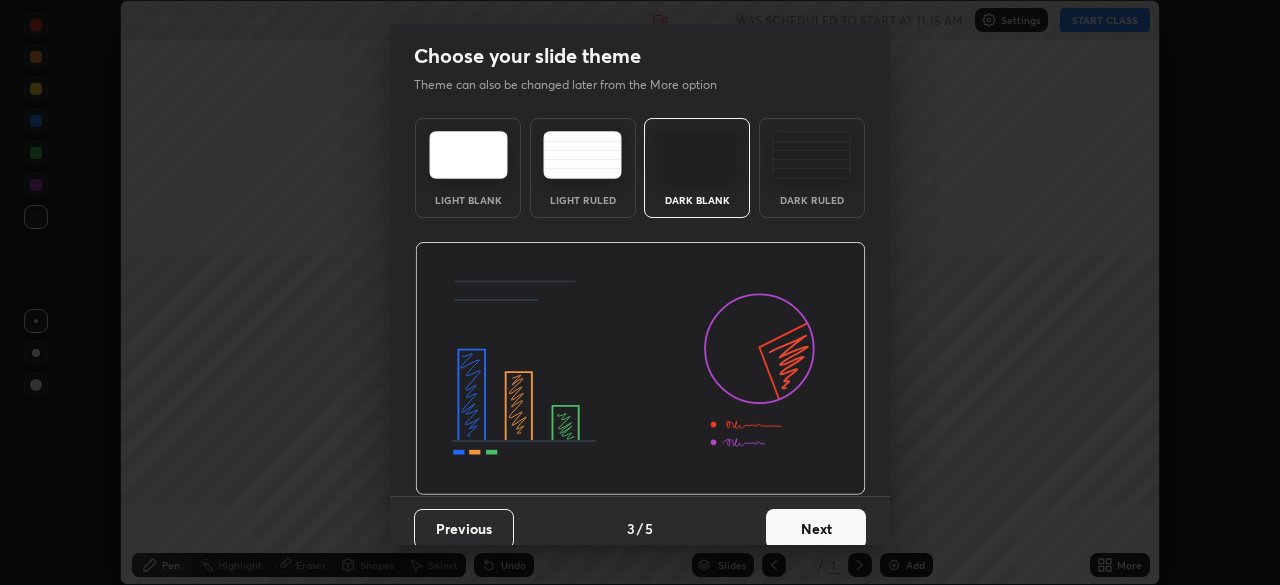 click on "Next" at bounding box center (816, 529) 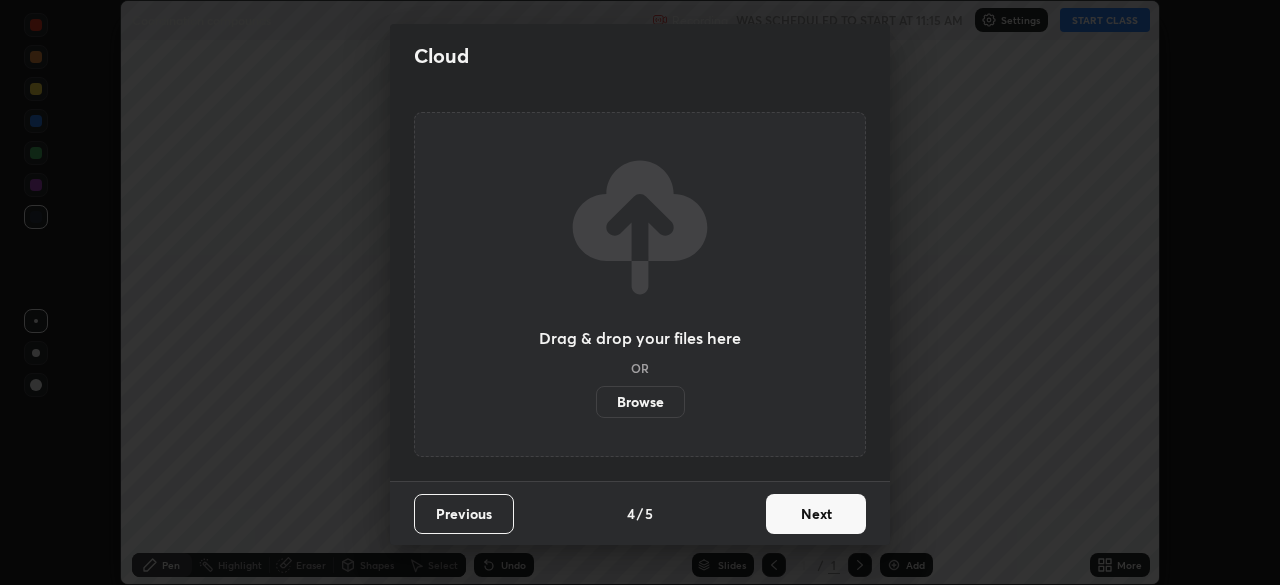 click on "Next" at bounding box center [816, 514] 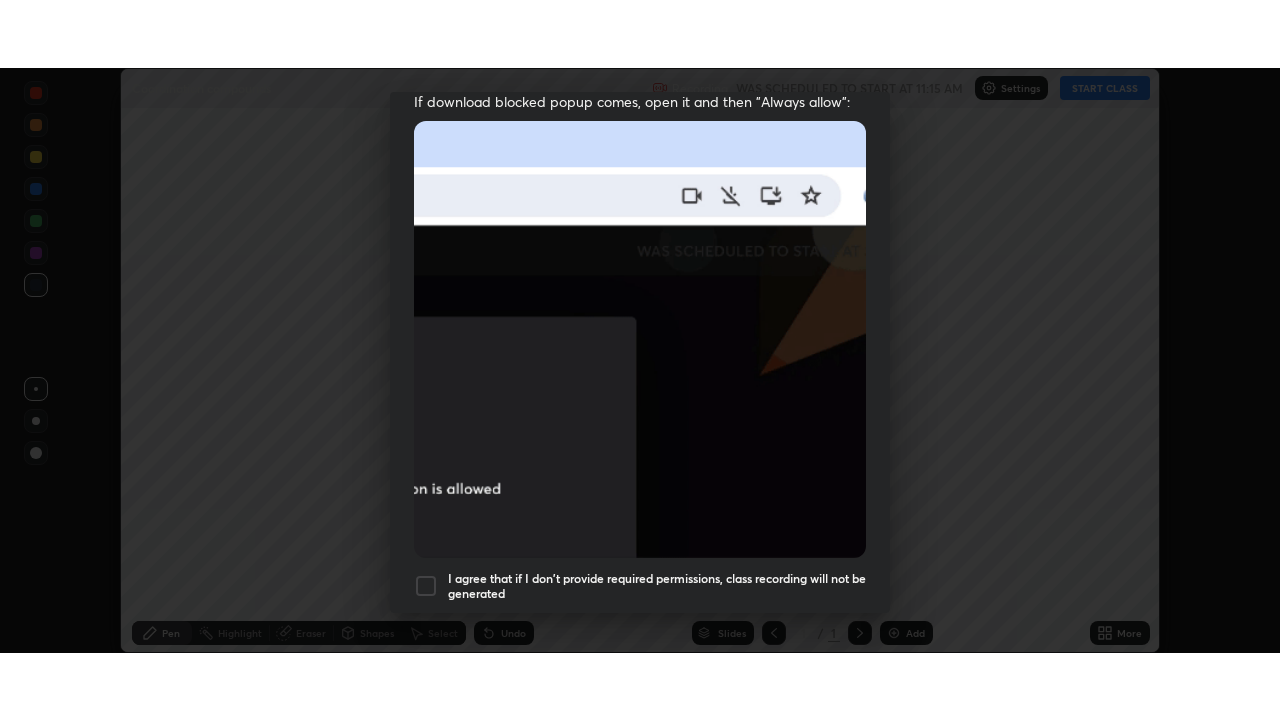 scroll, scrollTop: 479, scrollLeft: 0, axis: vertical 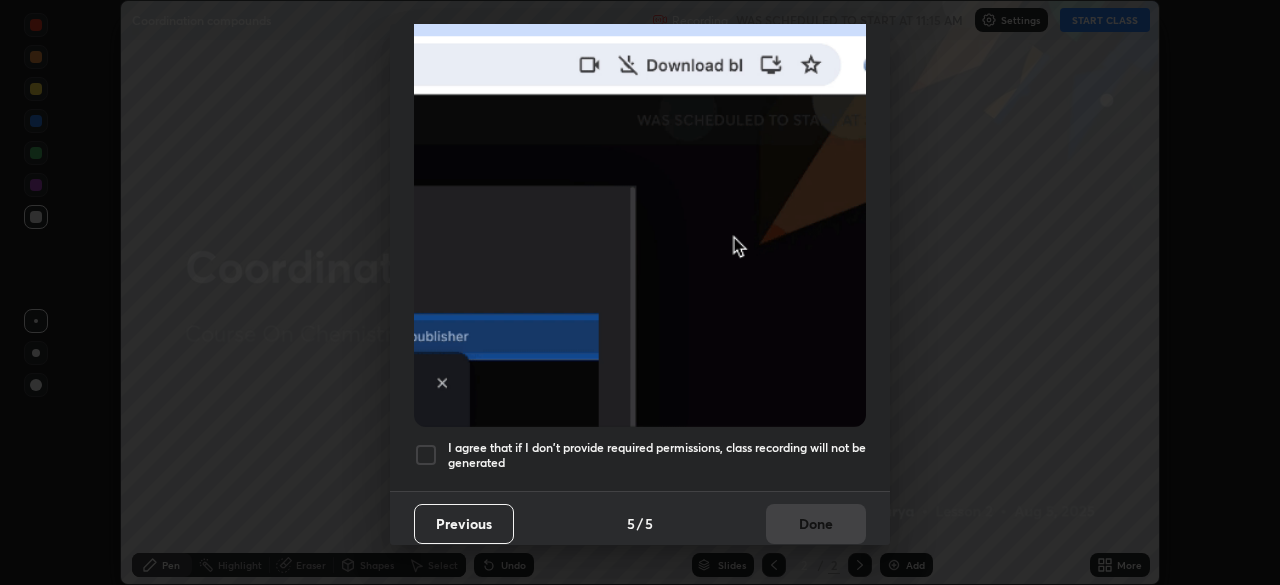 click at bounding box center [426, 455] 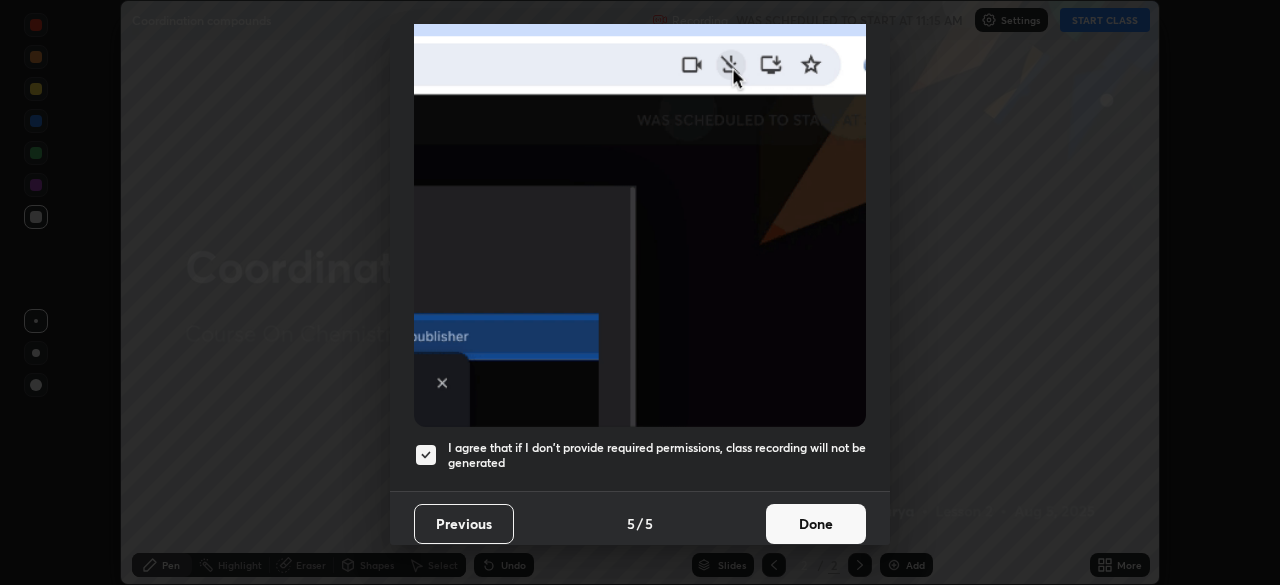 click on "Done" at bounding box center (816, 524) 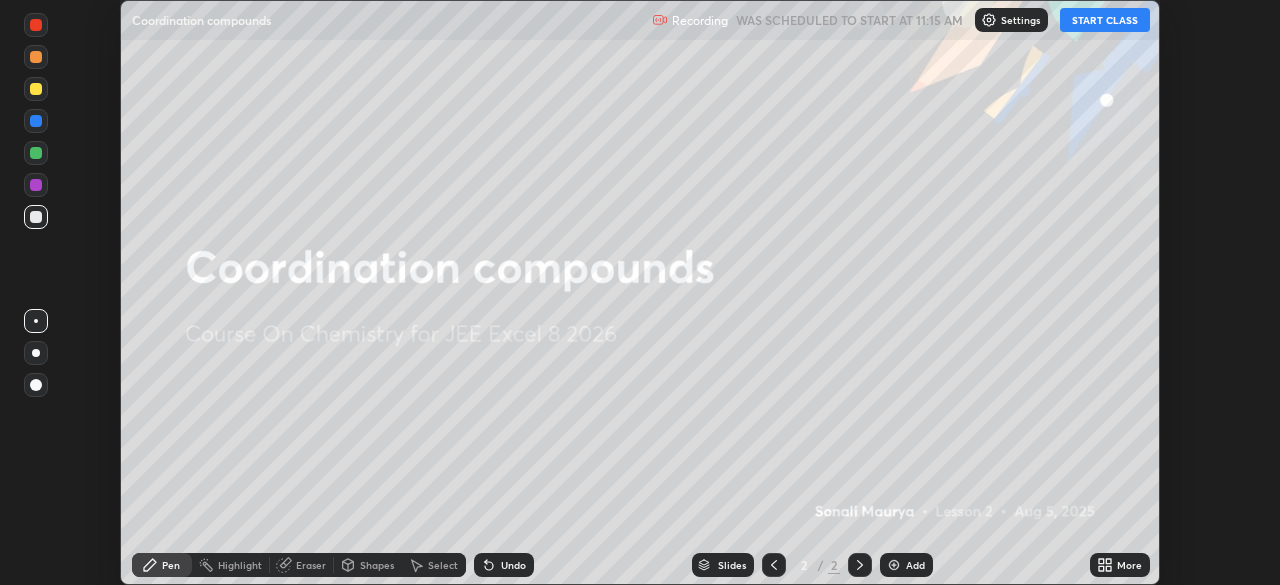 click on "START CLASS" at bounding box center [1105, 20] 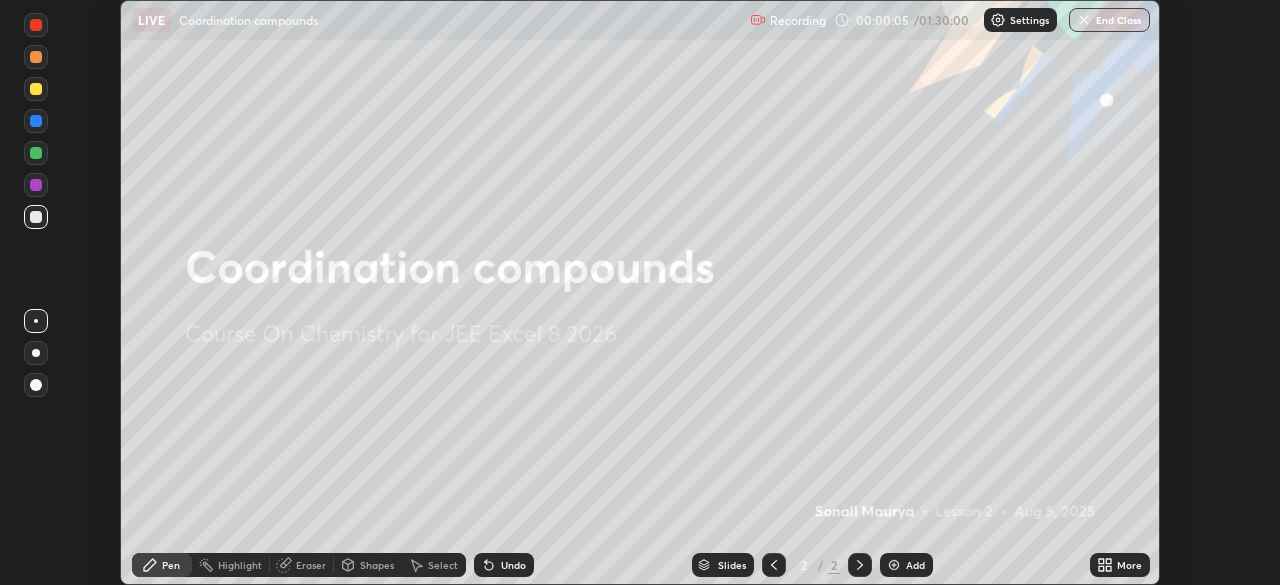 click at bounding box center (894, 565) 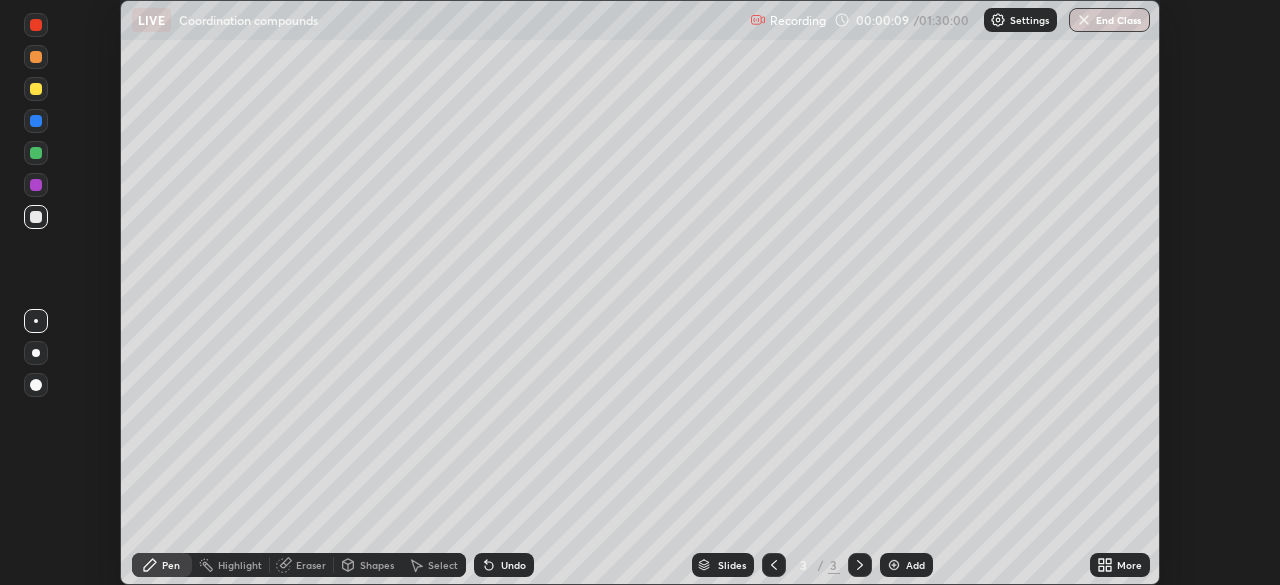 click 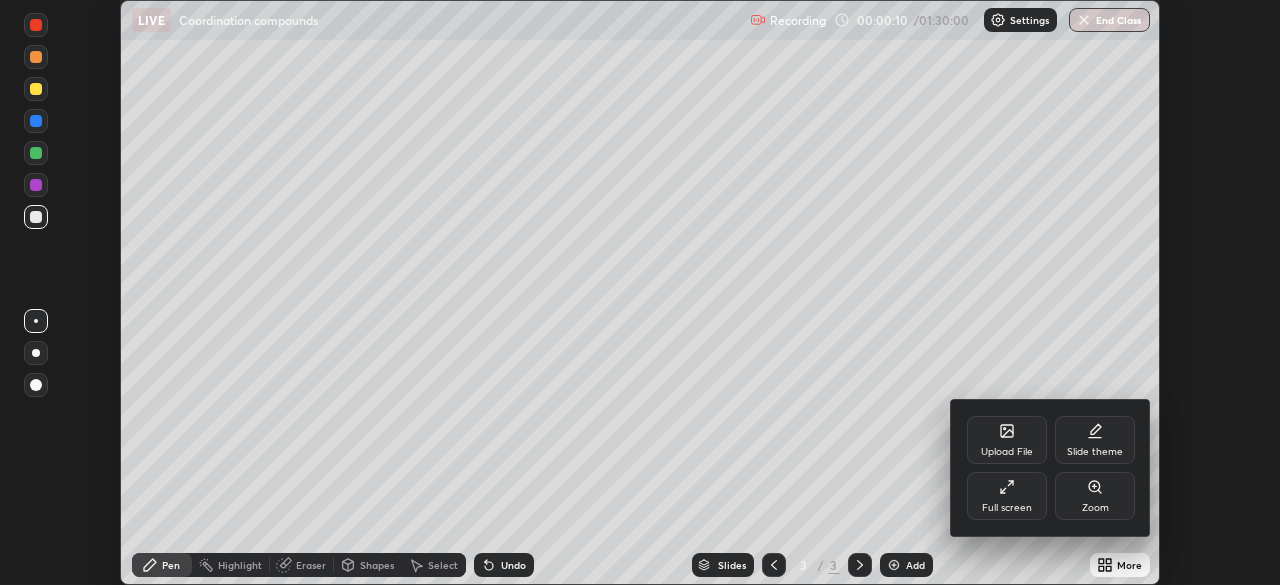 click on "Full screen" at bounding box center (1007, 496) 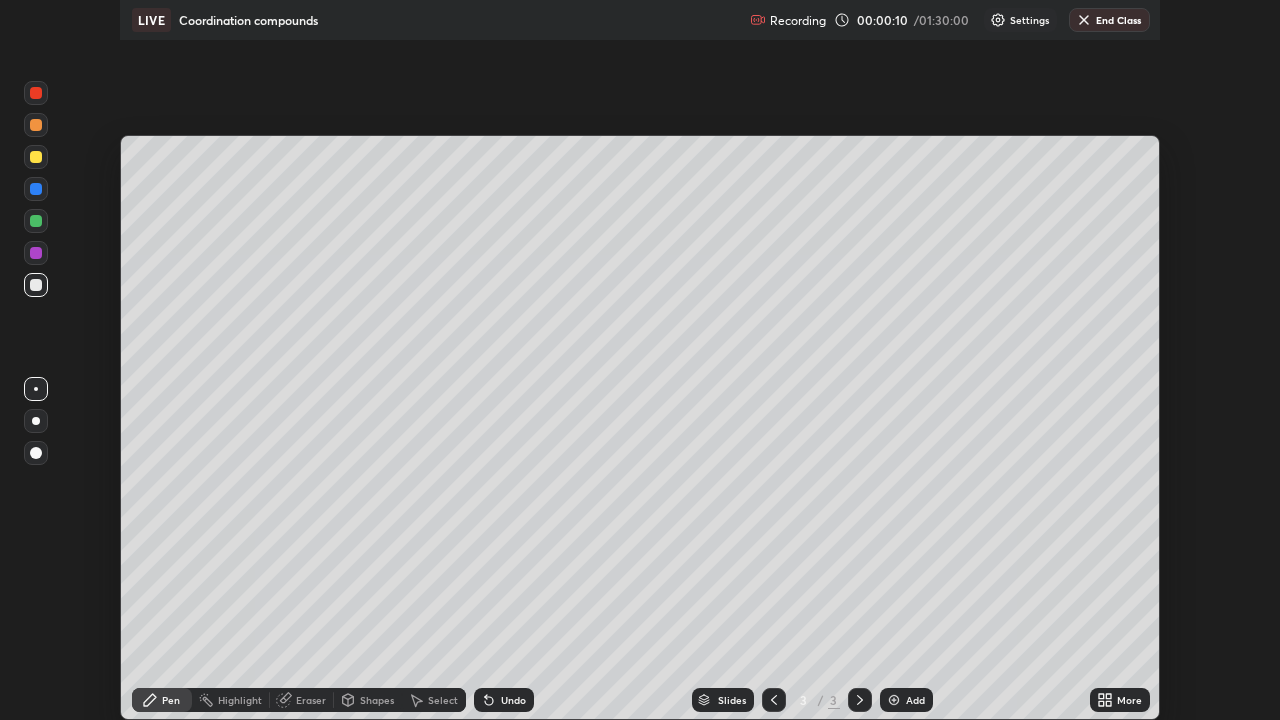 scroll, scrollTop: 99280, scrollLeft: 98720, axis: both 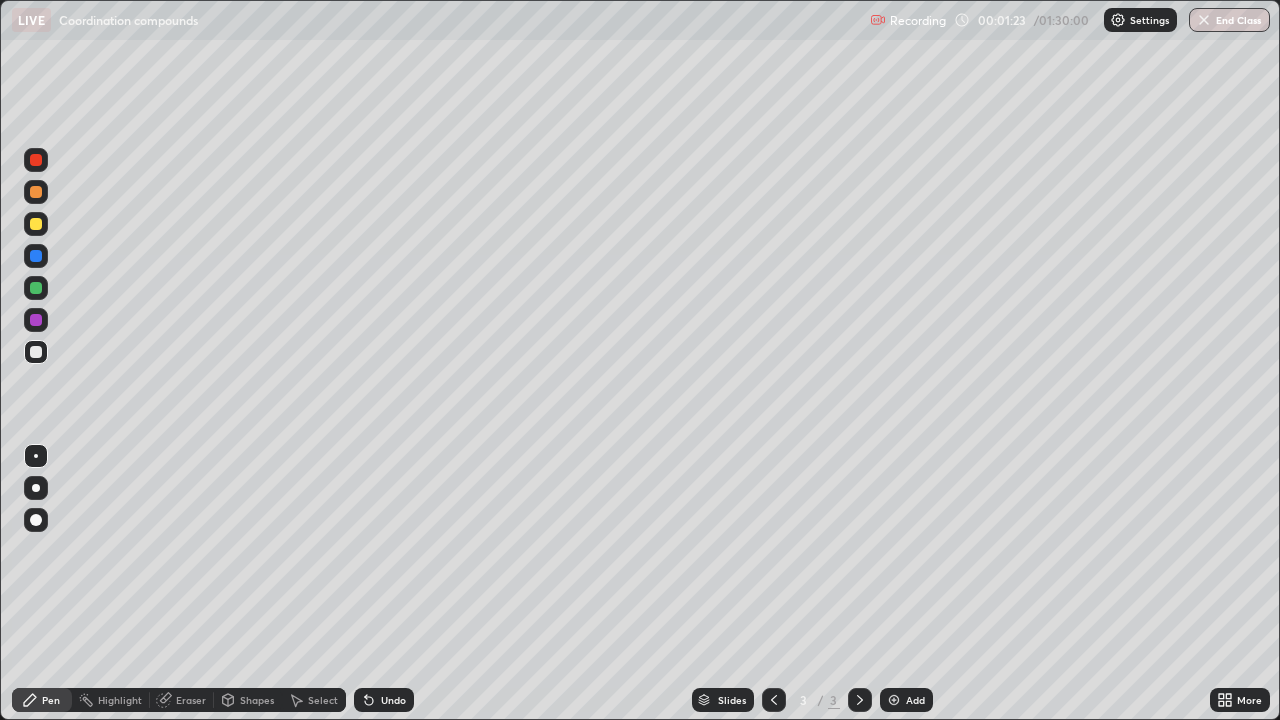 click at bounding box center (36, 160) 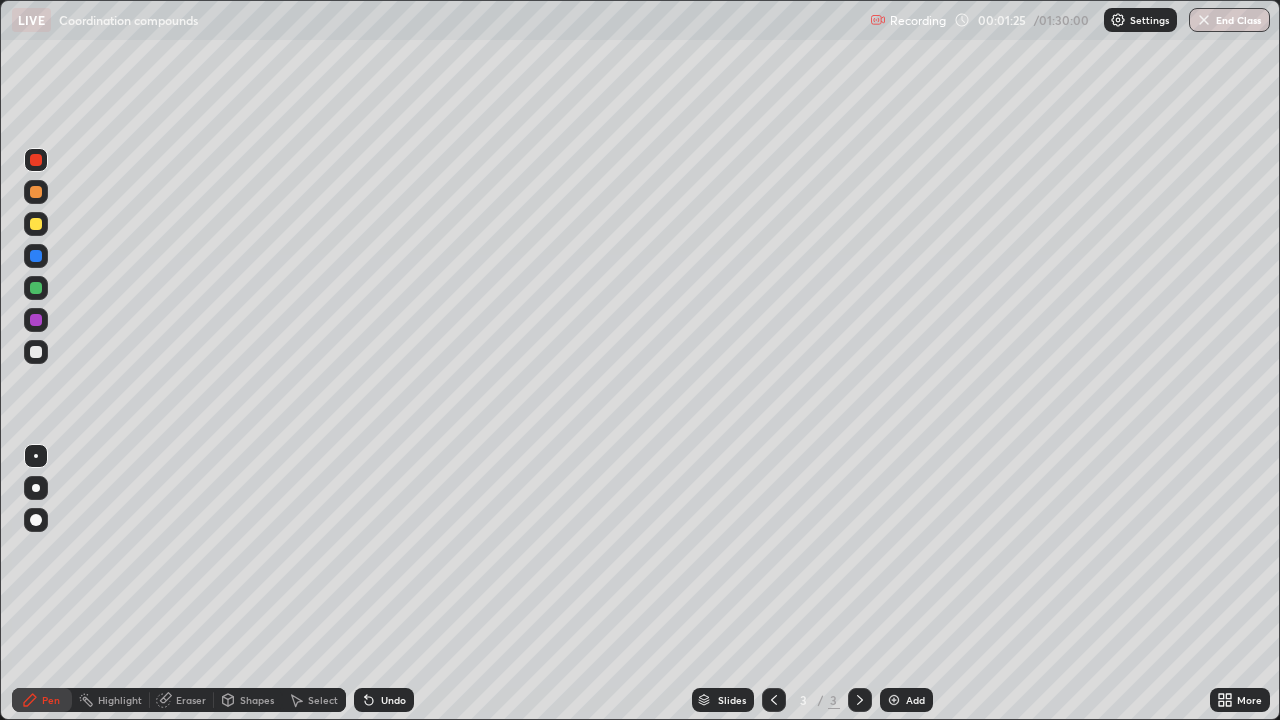 click at bounding box center [36, 160] 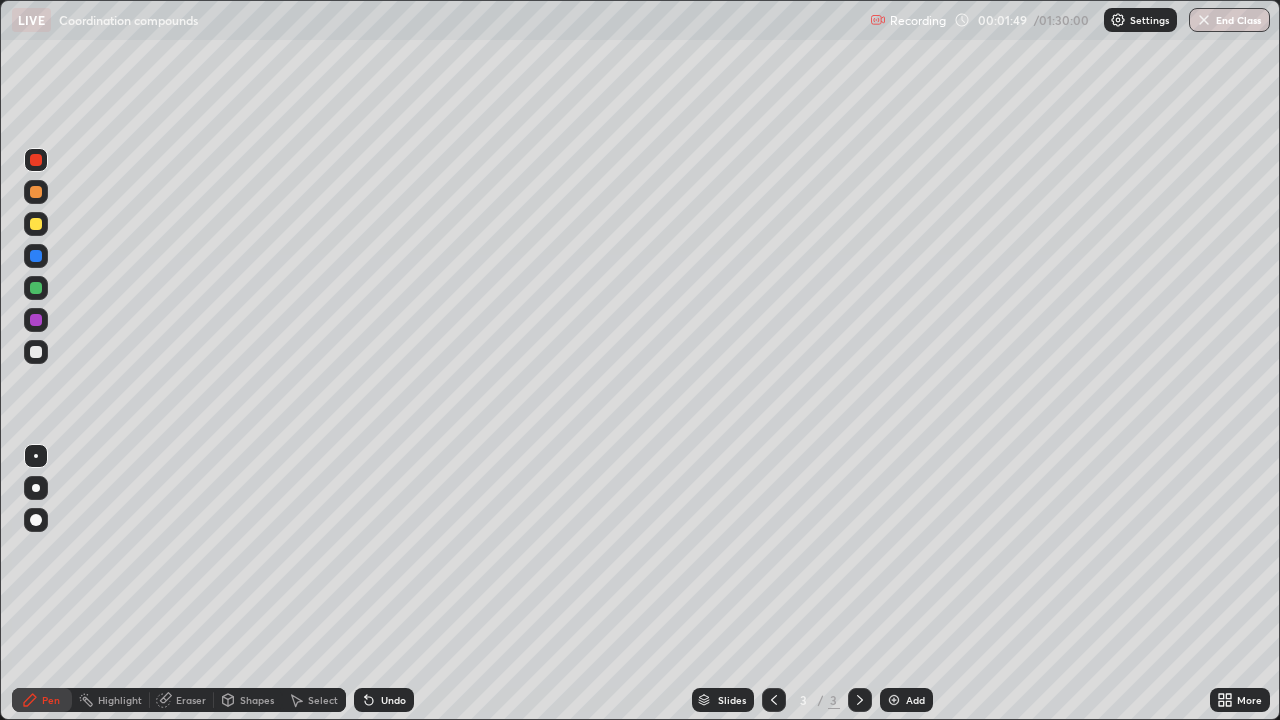 click at bounding box center [36, 224] 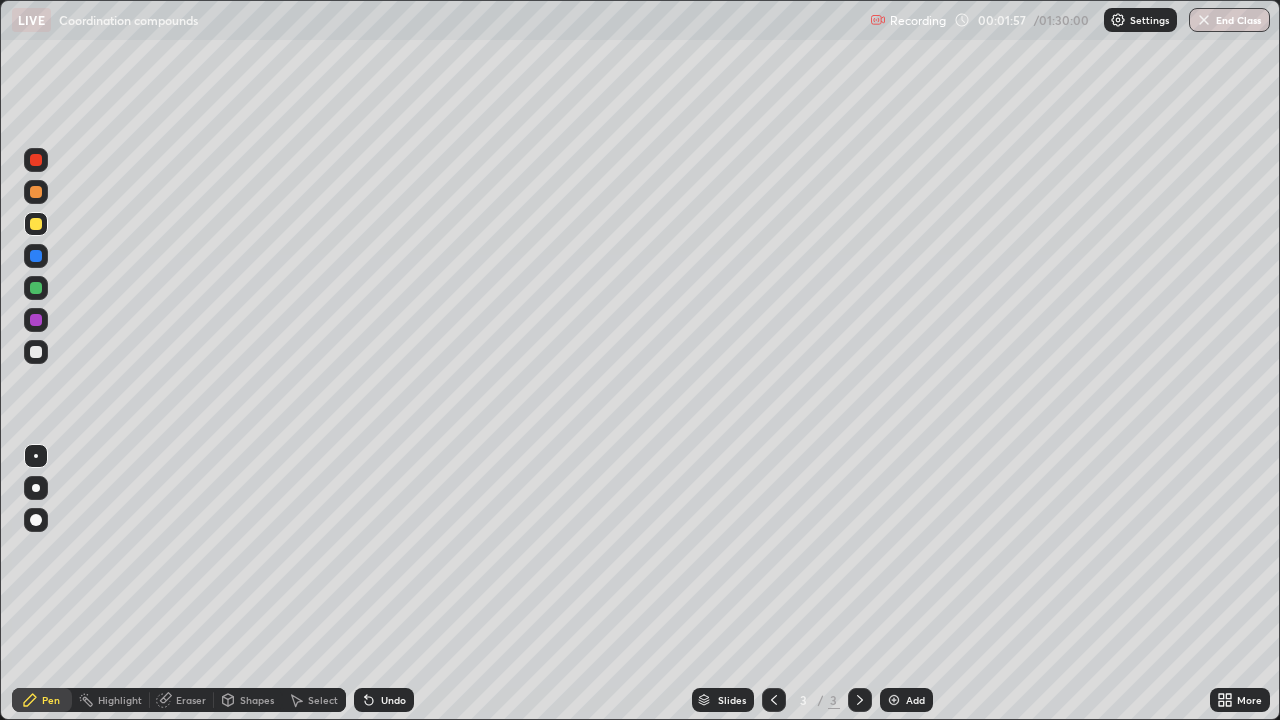 click 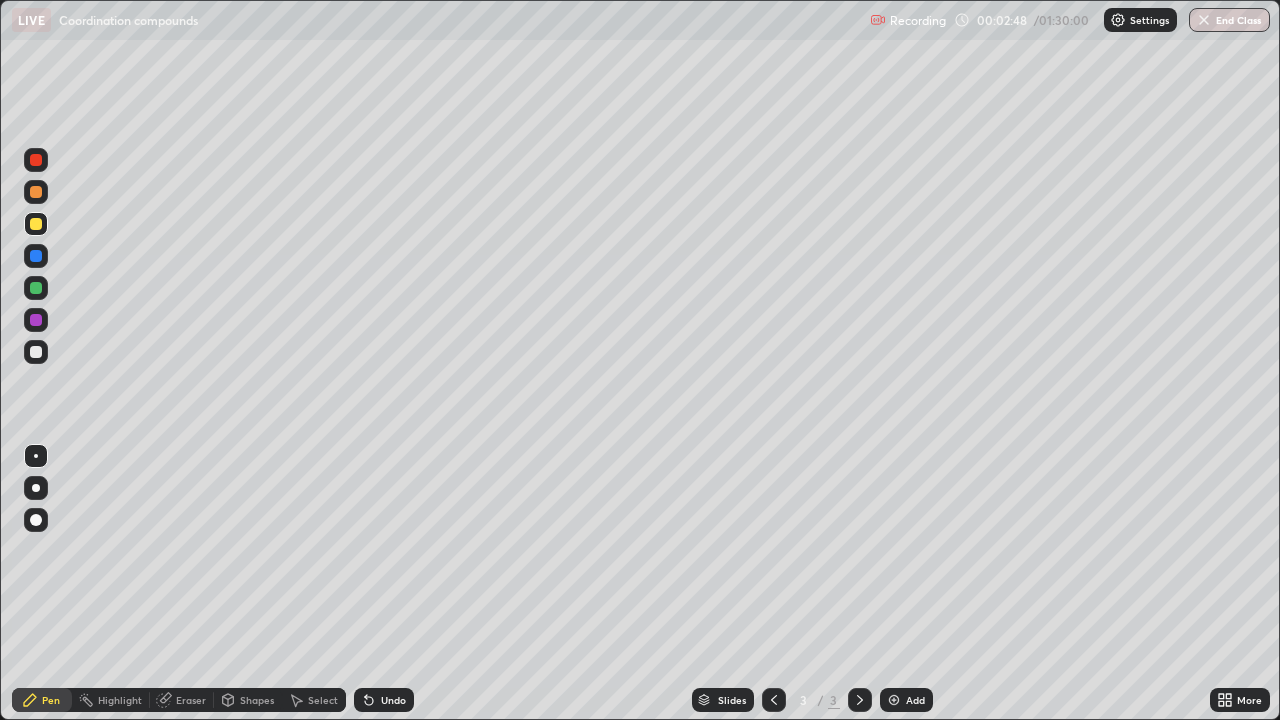 click at bounding box center (36, 288) 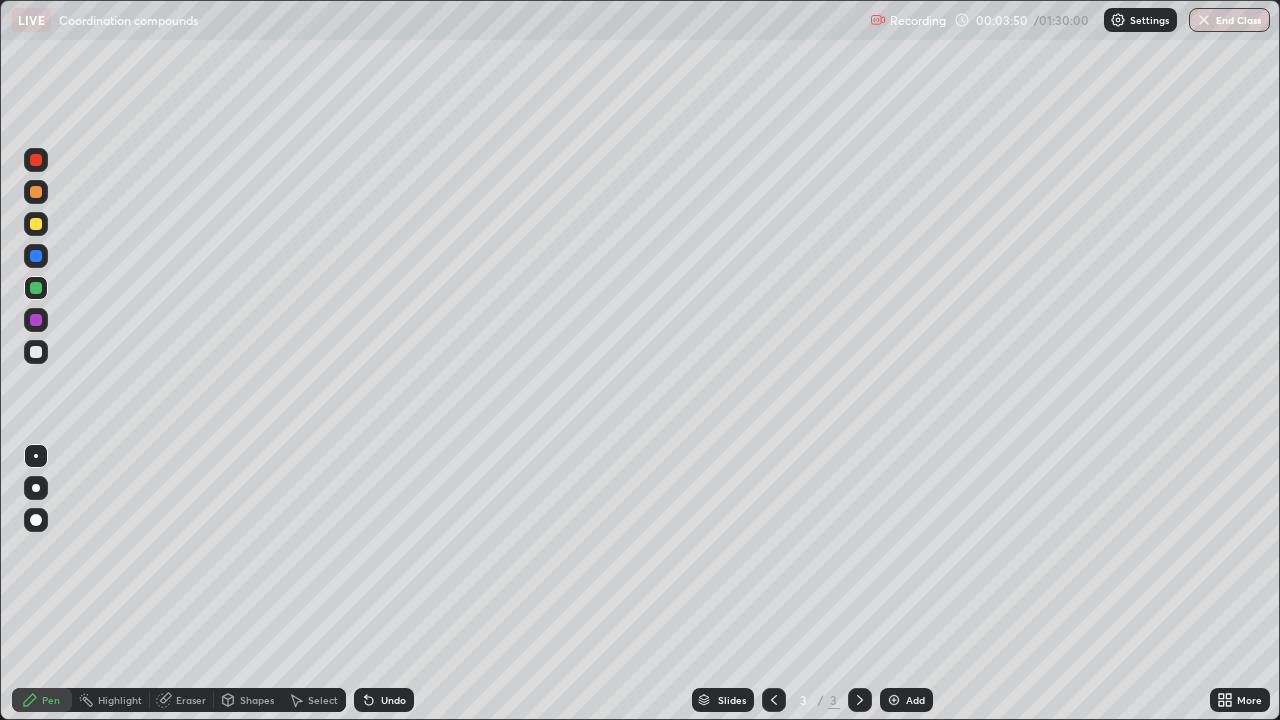 click at bounding box center [36, 320] 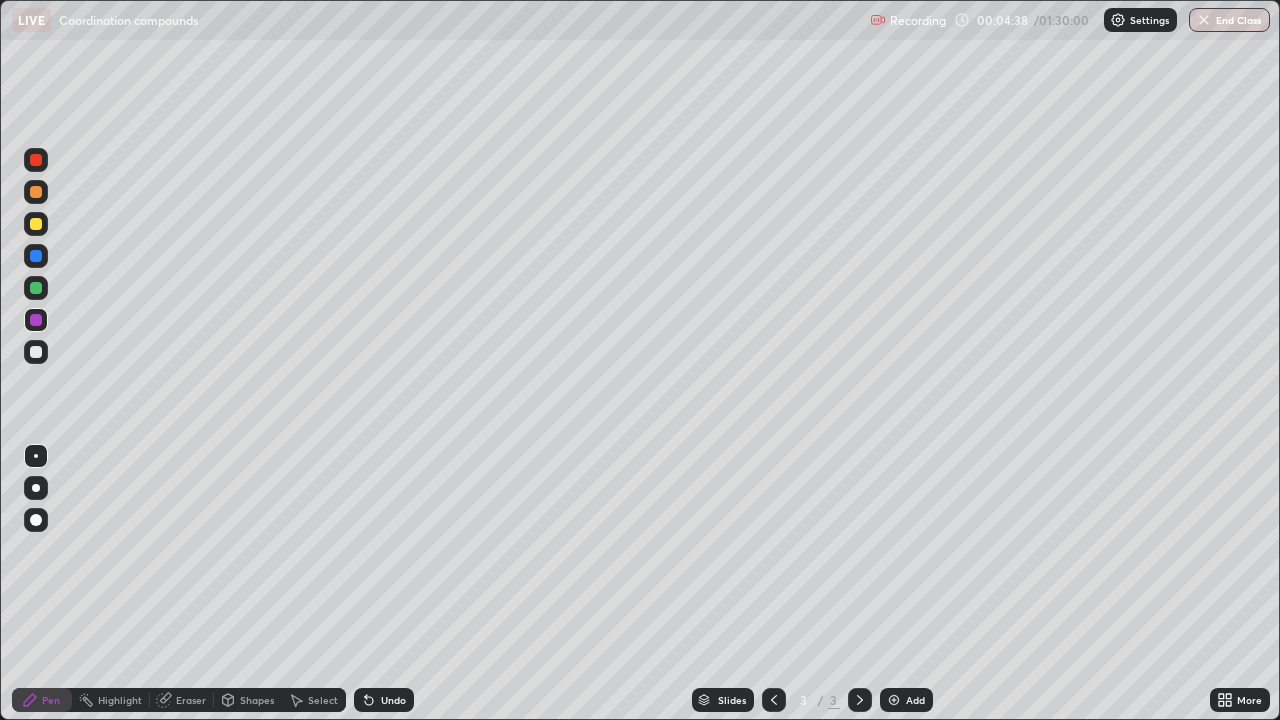 click at bounding box center (36, 352) 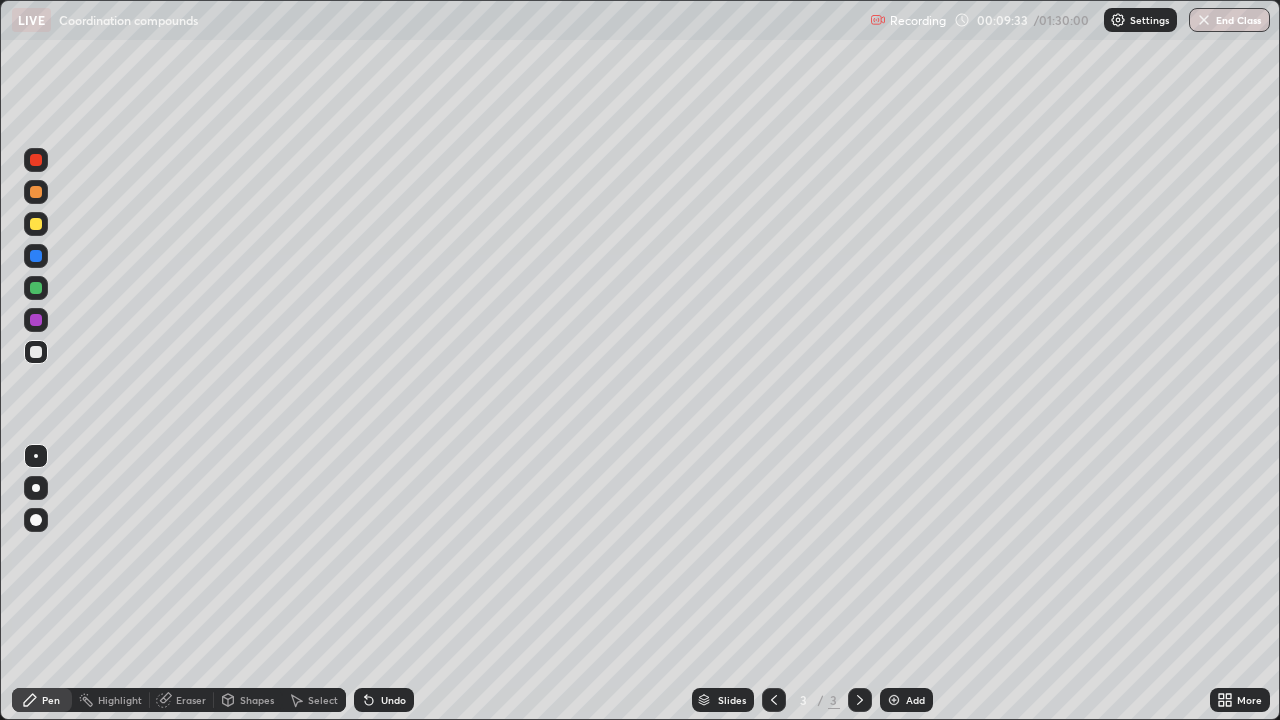 click at bounding box center [36, 288] 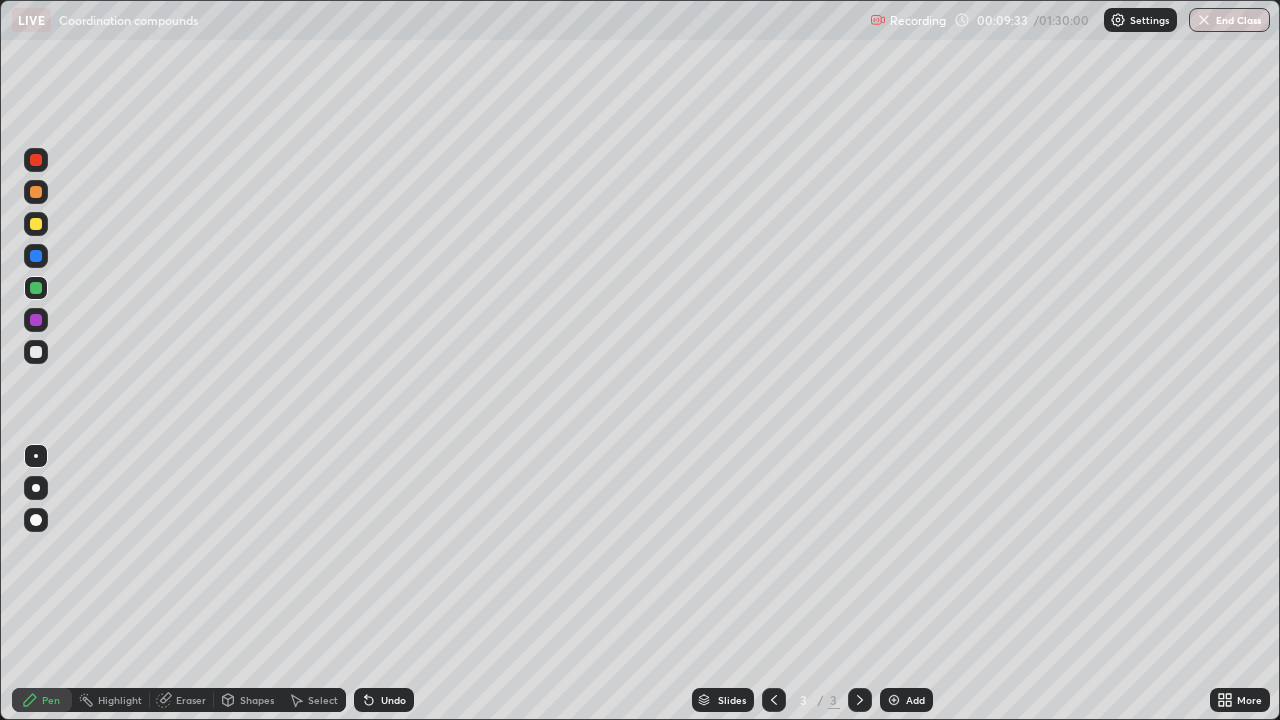 click at bounding box center [36, 256] 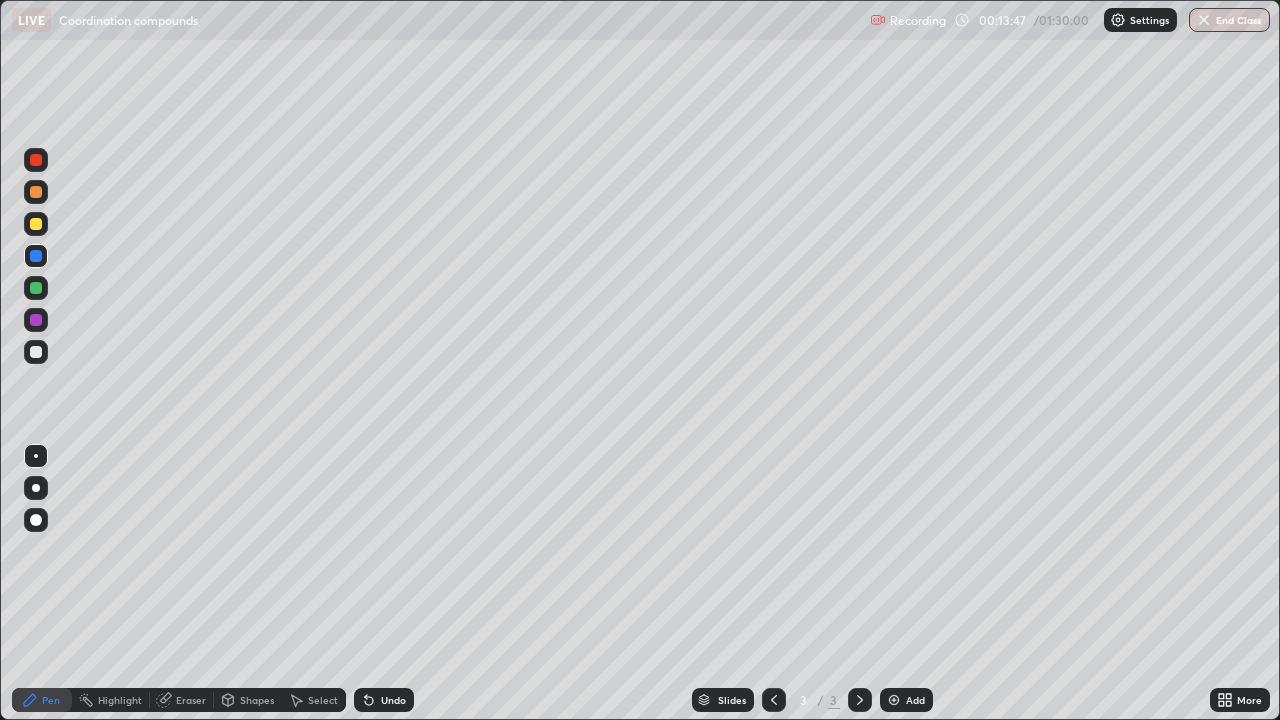 click at bounding box center [36, 352] 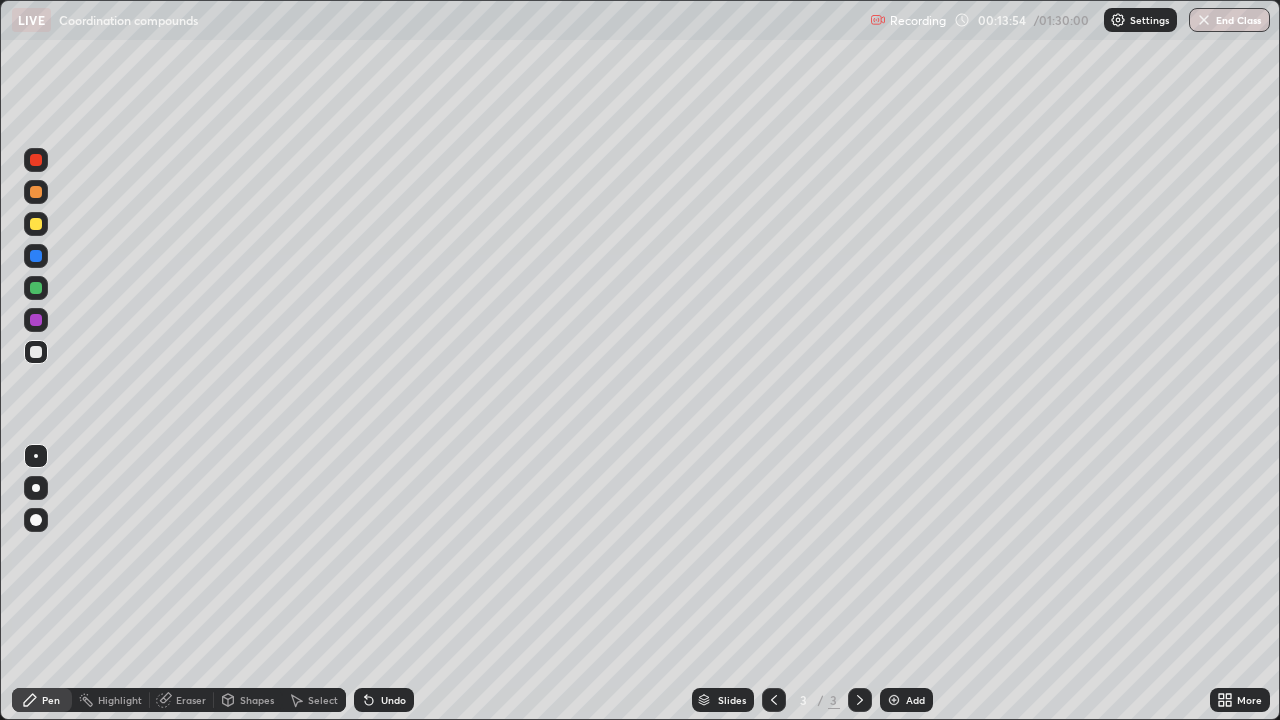 click on "Eraser" at bounding box center [191, 700] 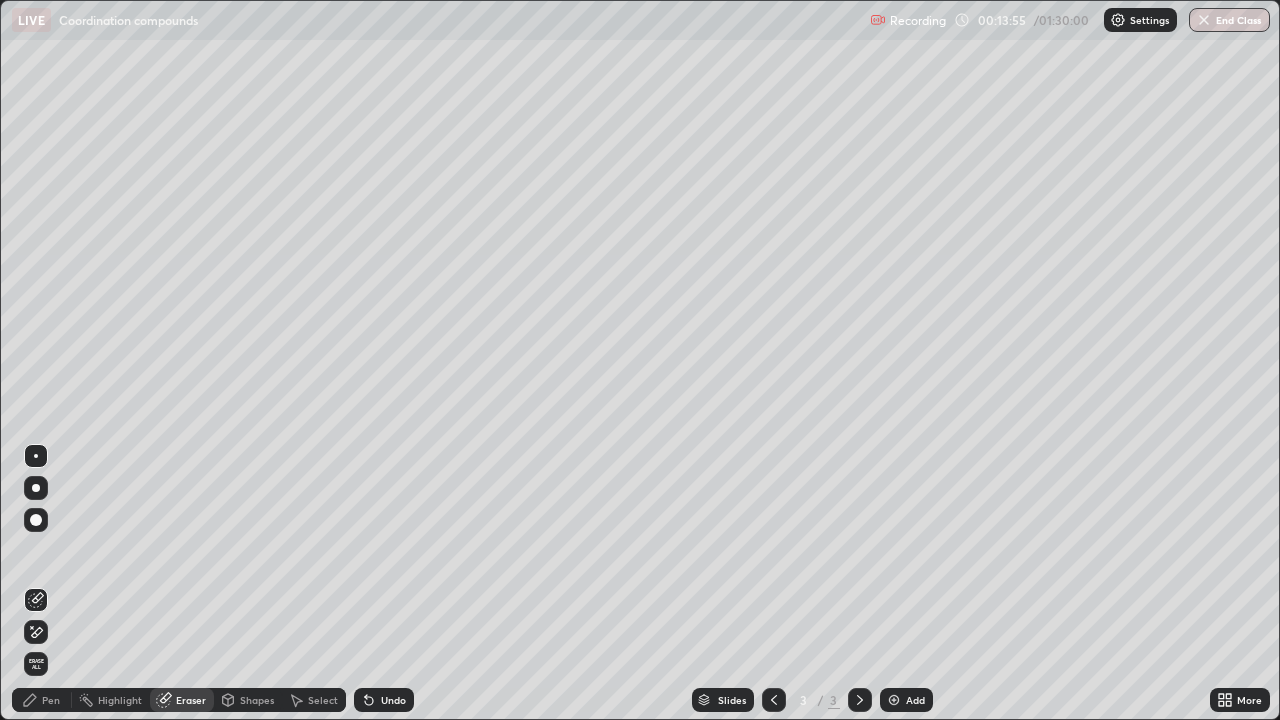 click at bounding box center (36, 520) 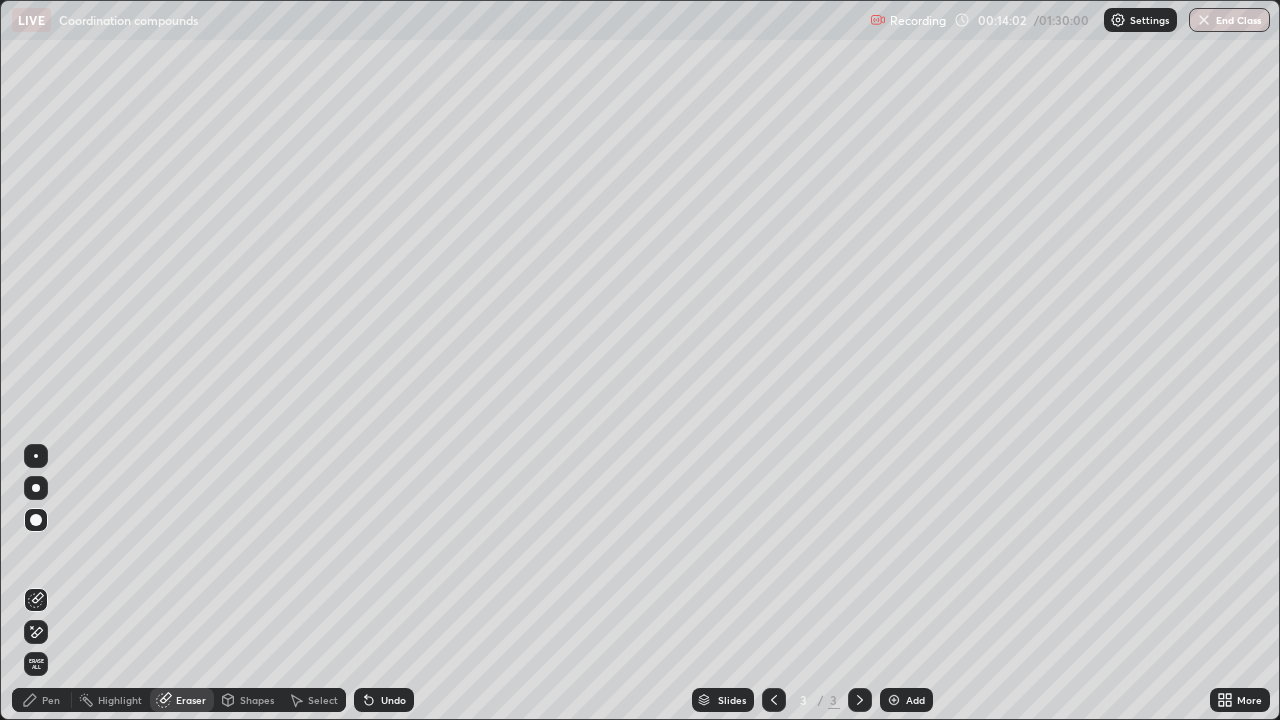 click 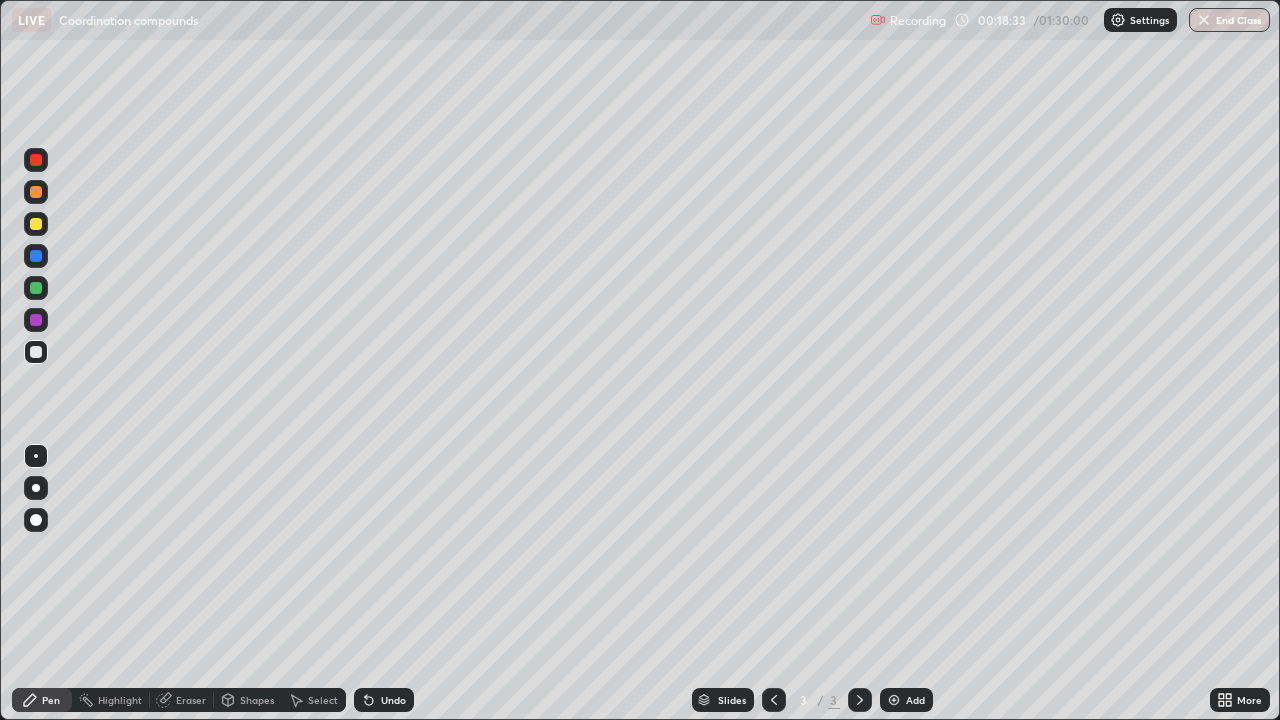 click at bounding box center [894, 700] 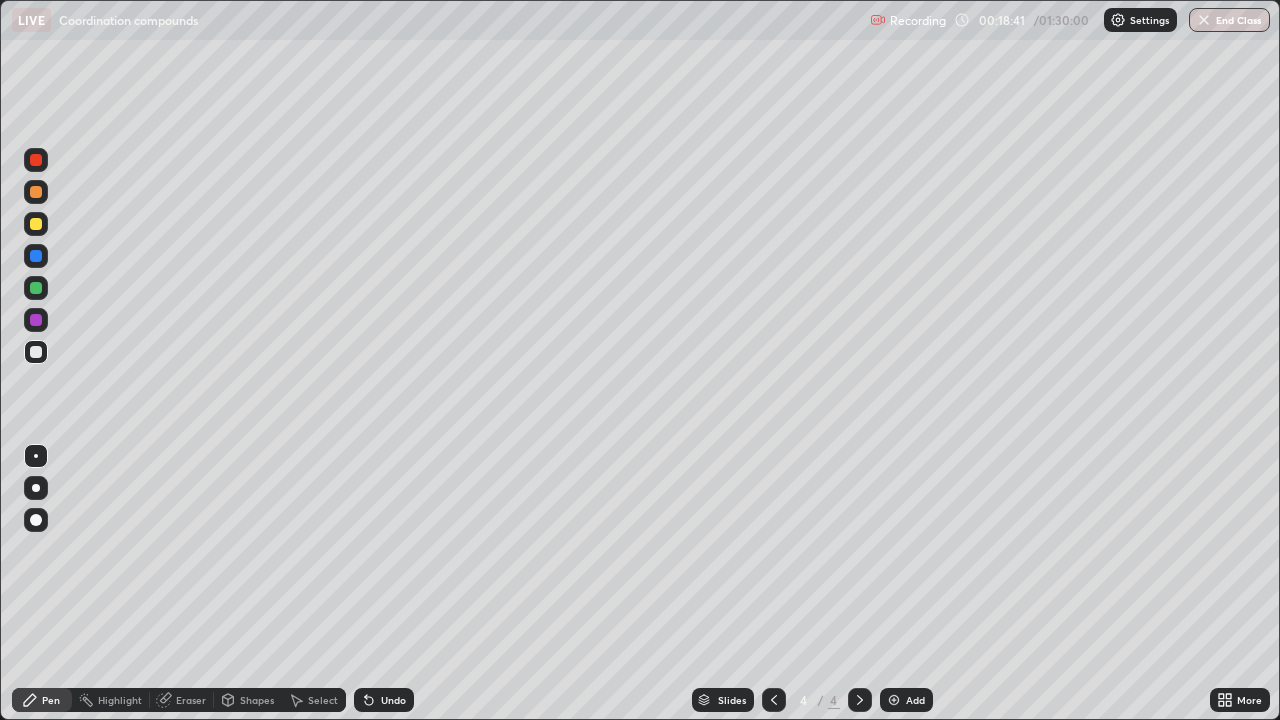 click at bounding box center (36, 320) 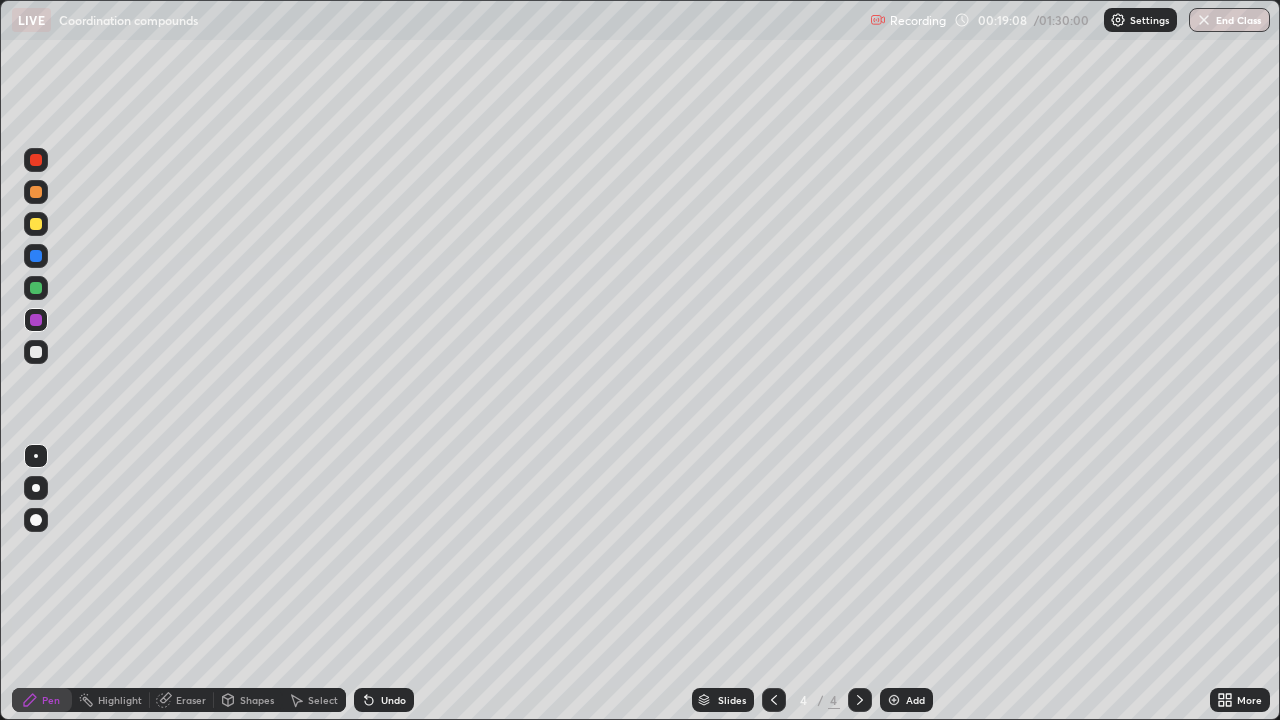 click at bounding box center [36, 288] 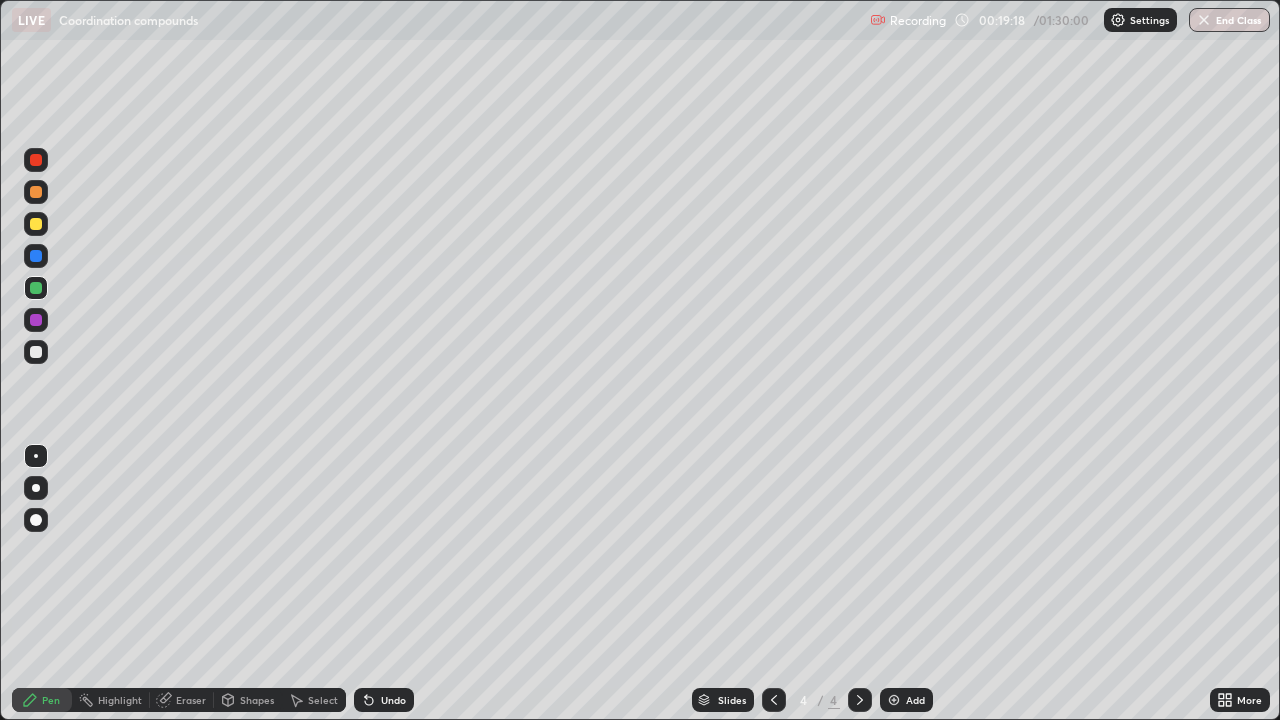click at bounding box center [36, 256] 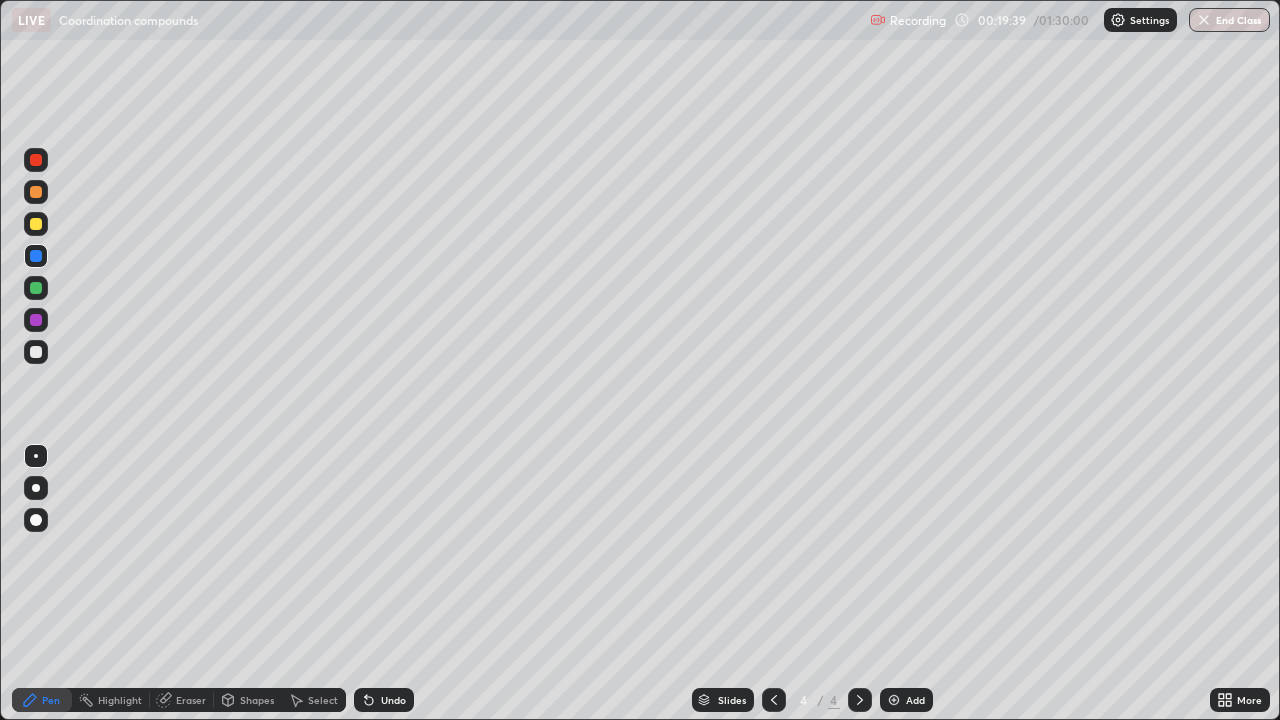 click at bounding box center (36, 224) 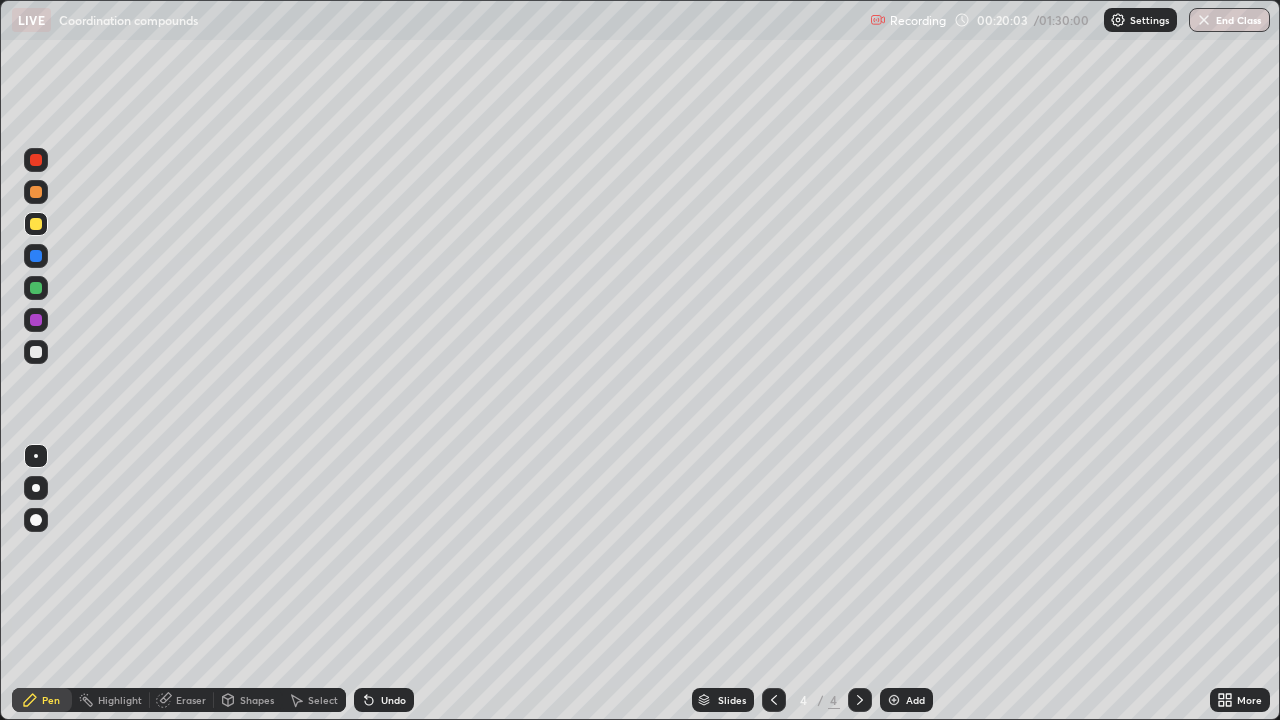 click at bounding box center [36, 160] 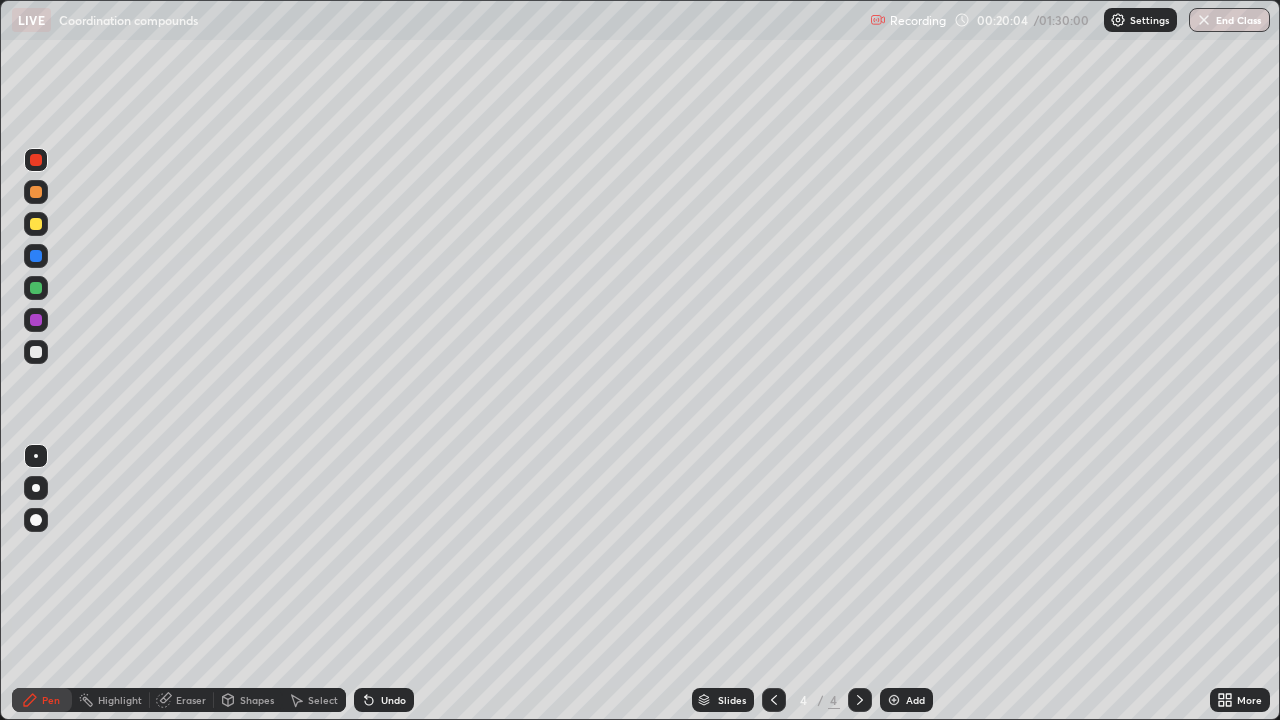 click at bounding box center [36, 352] 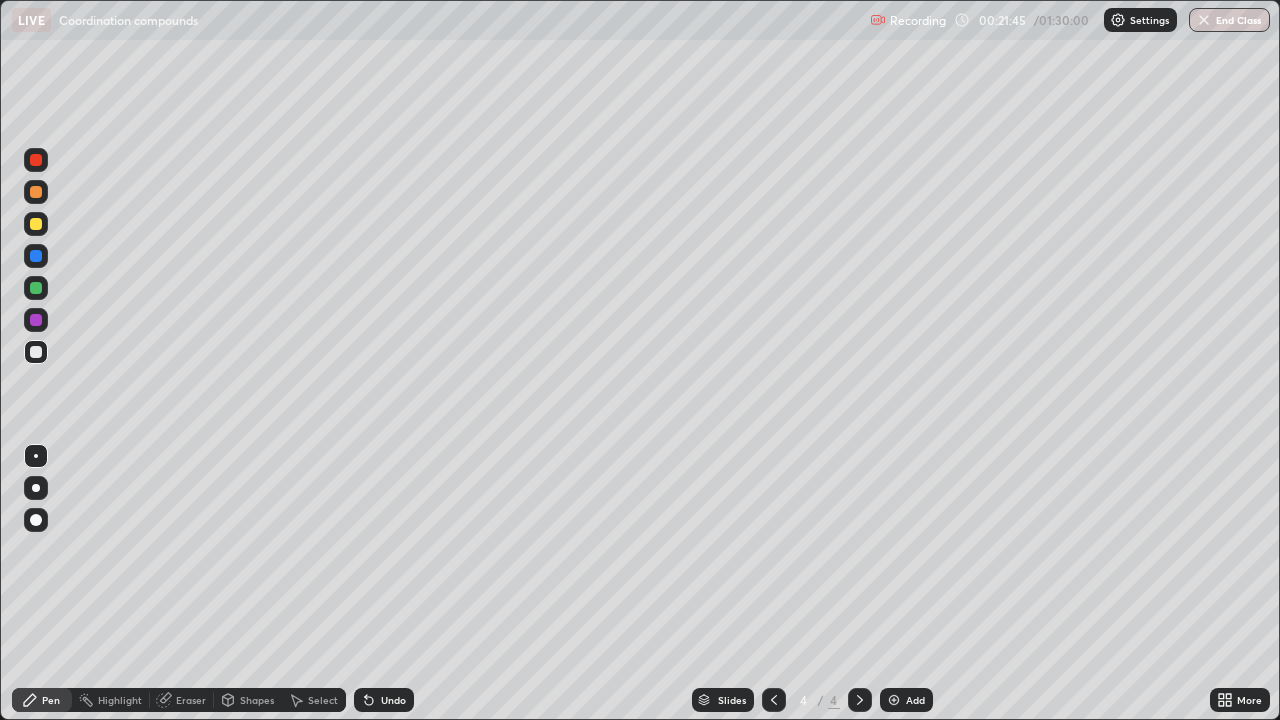 click at bounding box center [894, 700] 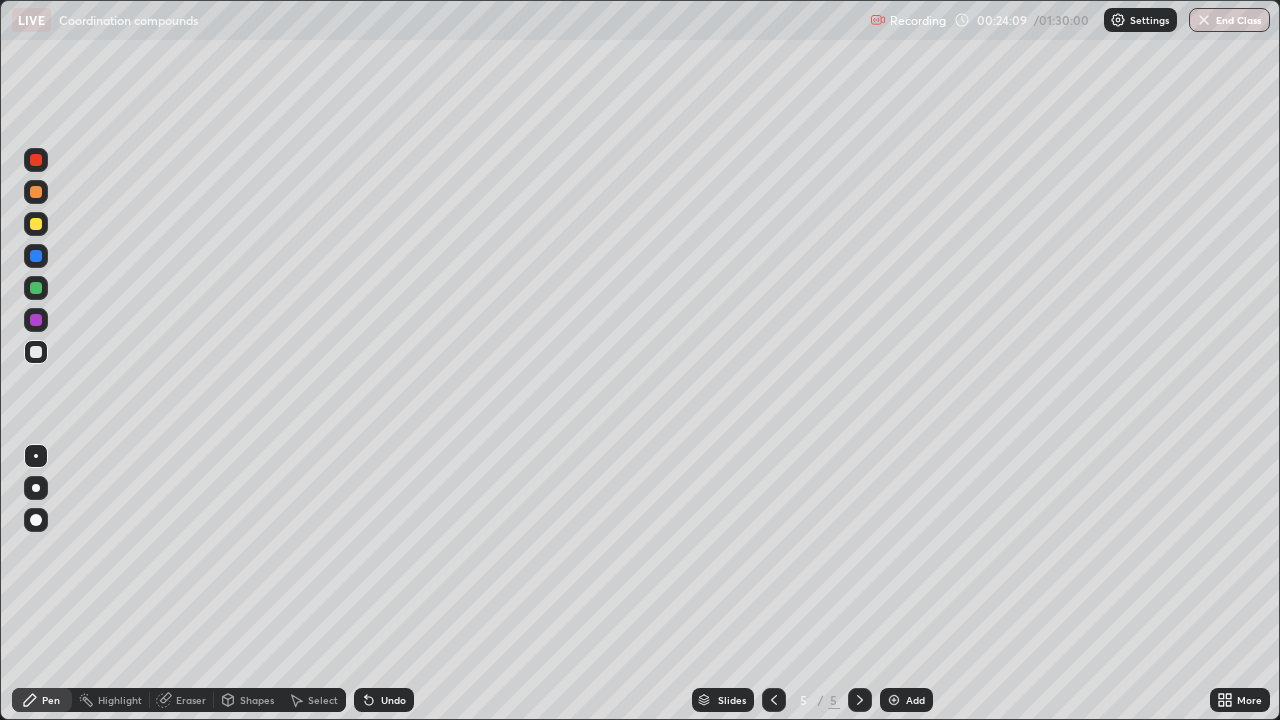 click on "Eraser" at bounding box center (191, 700) 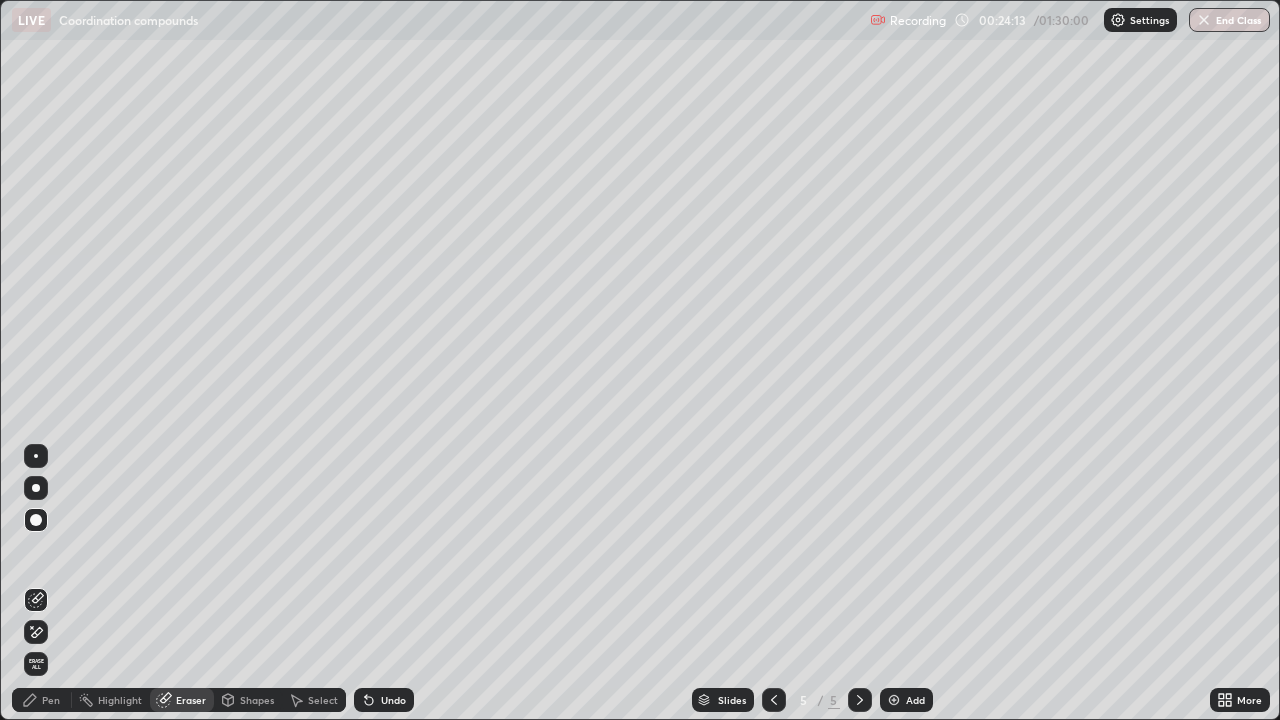 click on "Pen" at bounding box center [42, 700] 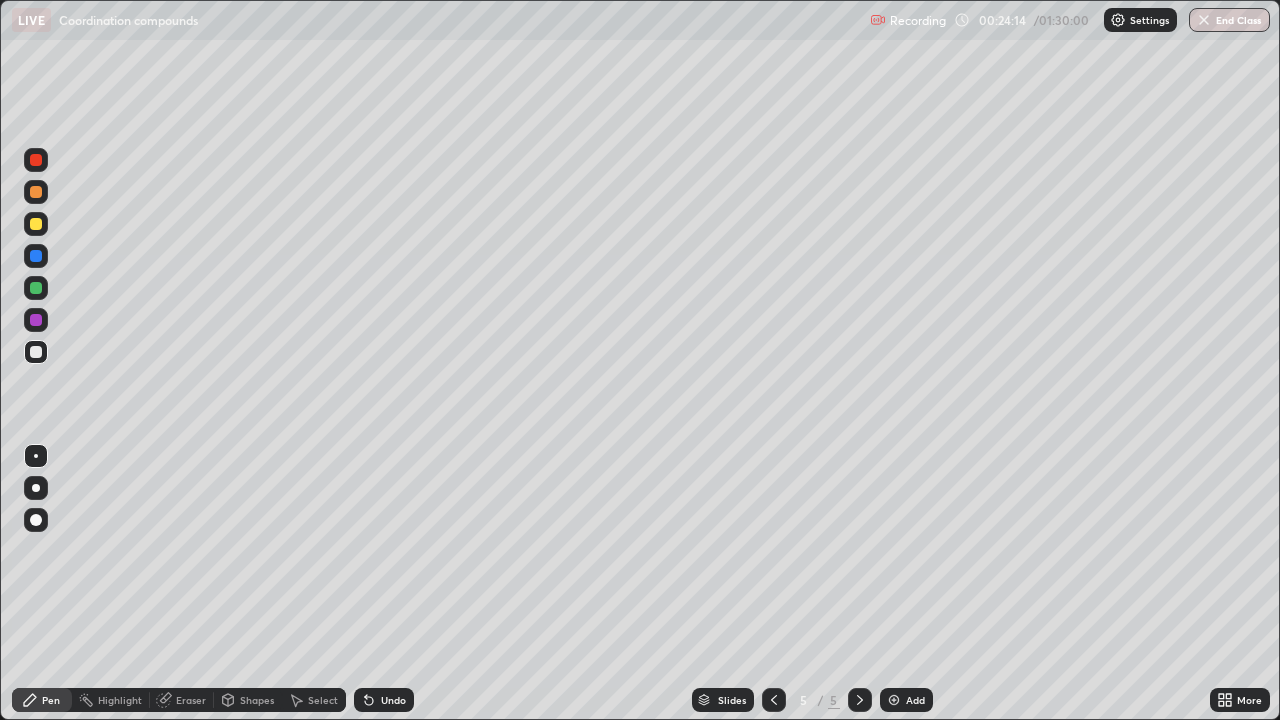 click at bounding box center (36, 320) 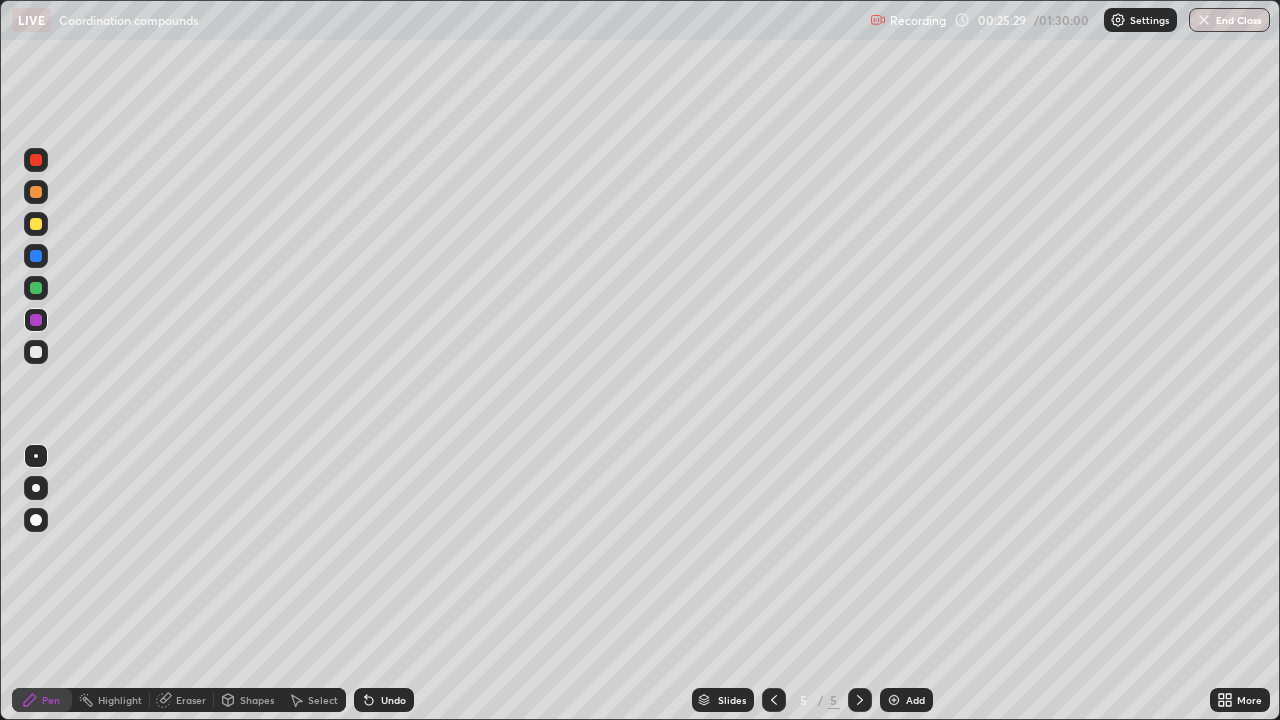 click on "Eraser" at bounding box center [191, 700] 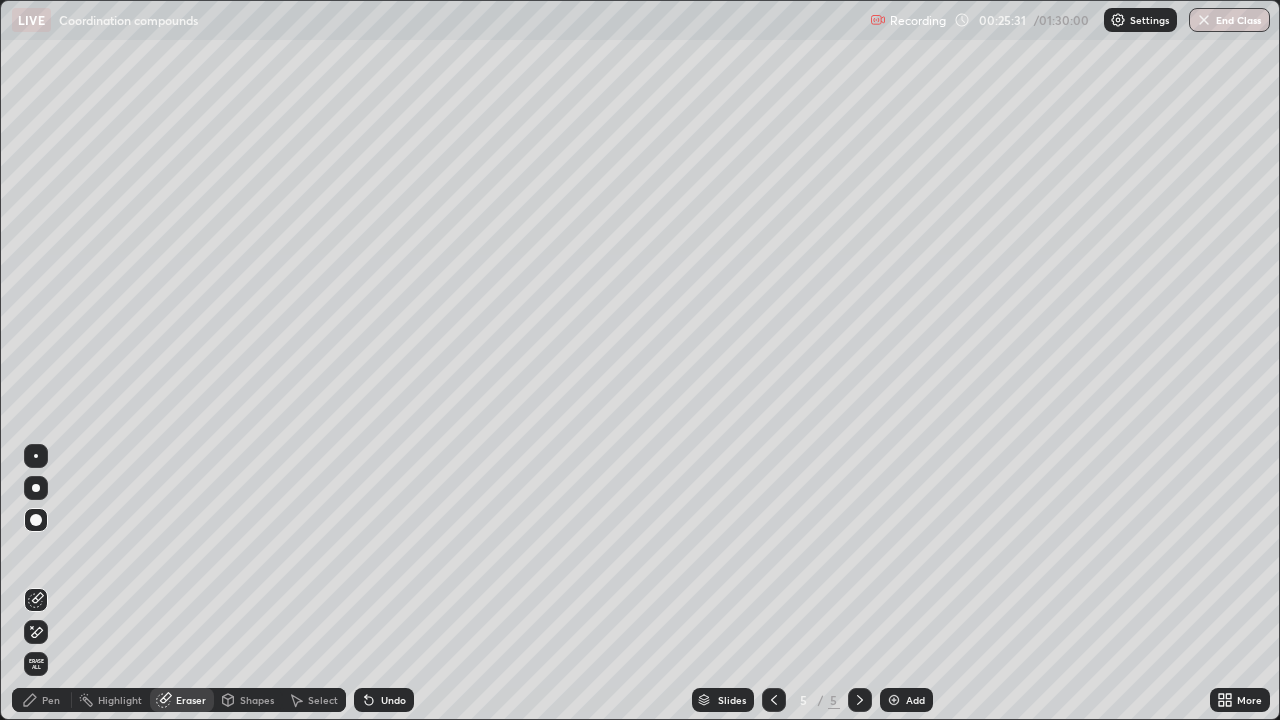 click 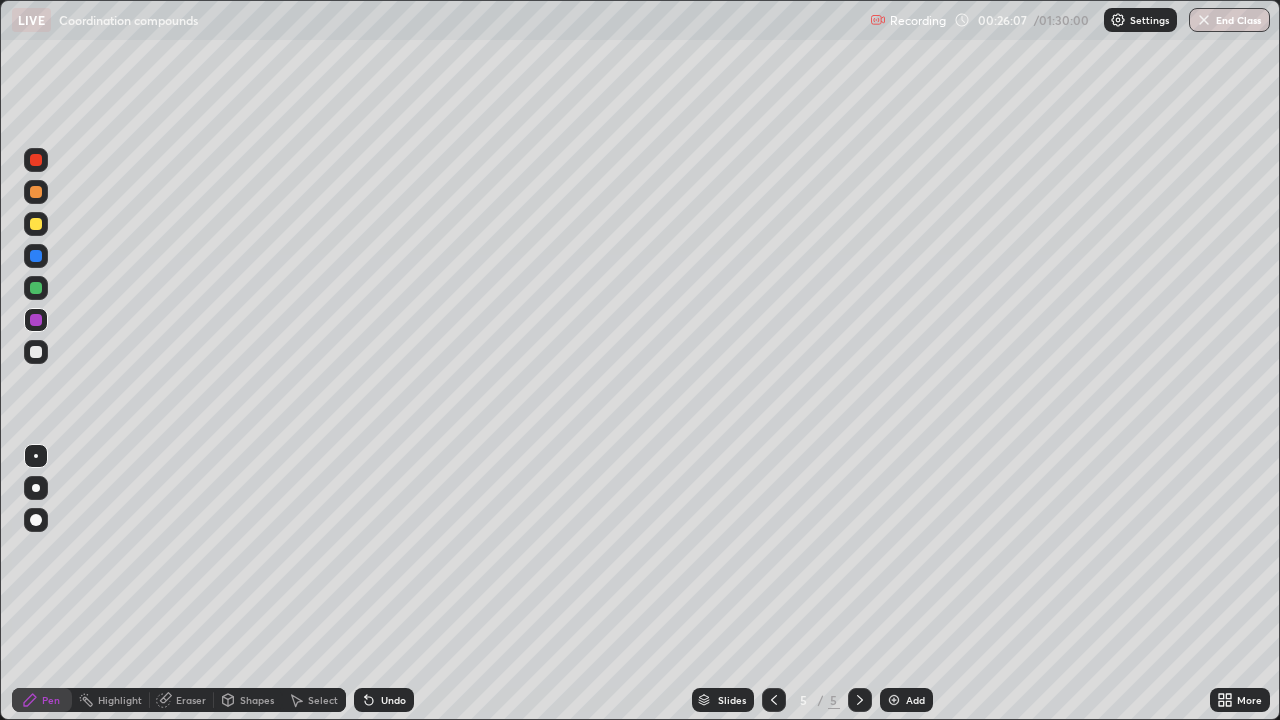click at bounding box center (36, 224) 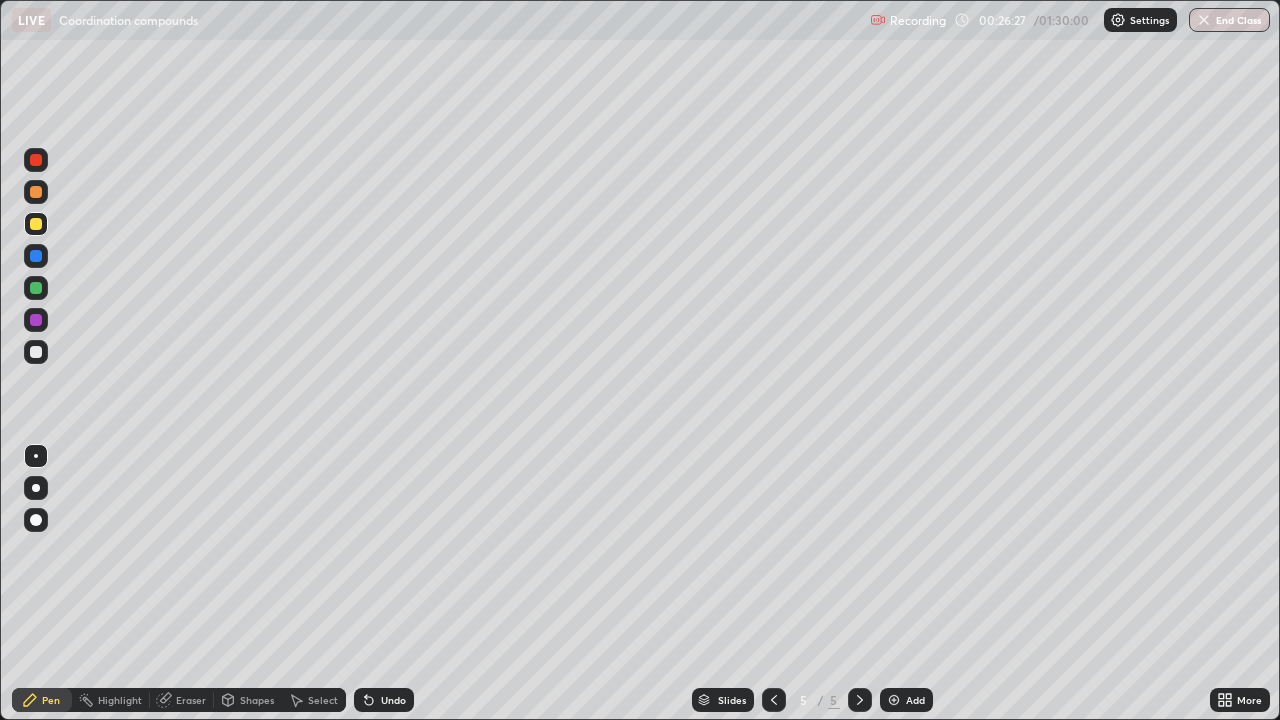 click on "Eraser" at bounding box center (182, 700) 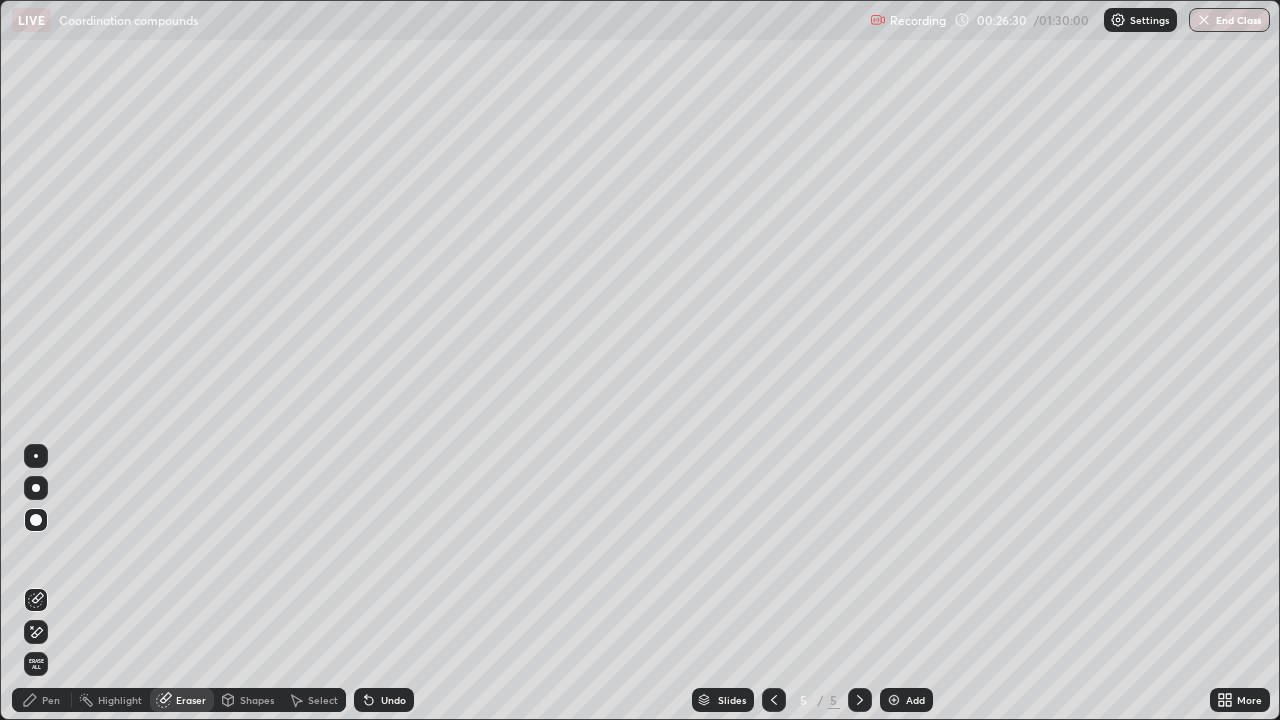 click 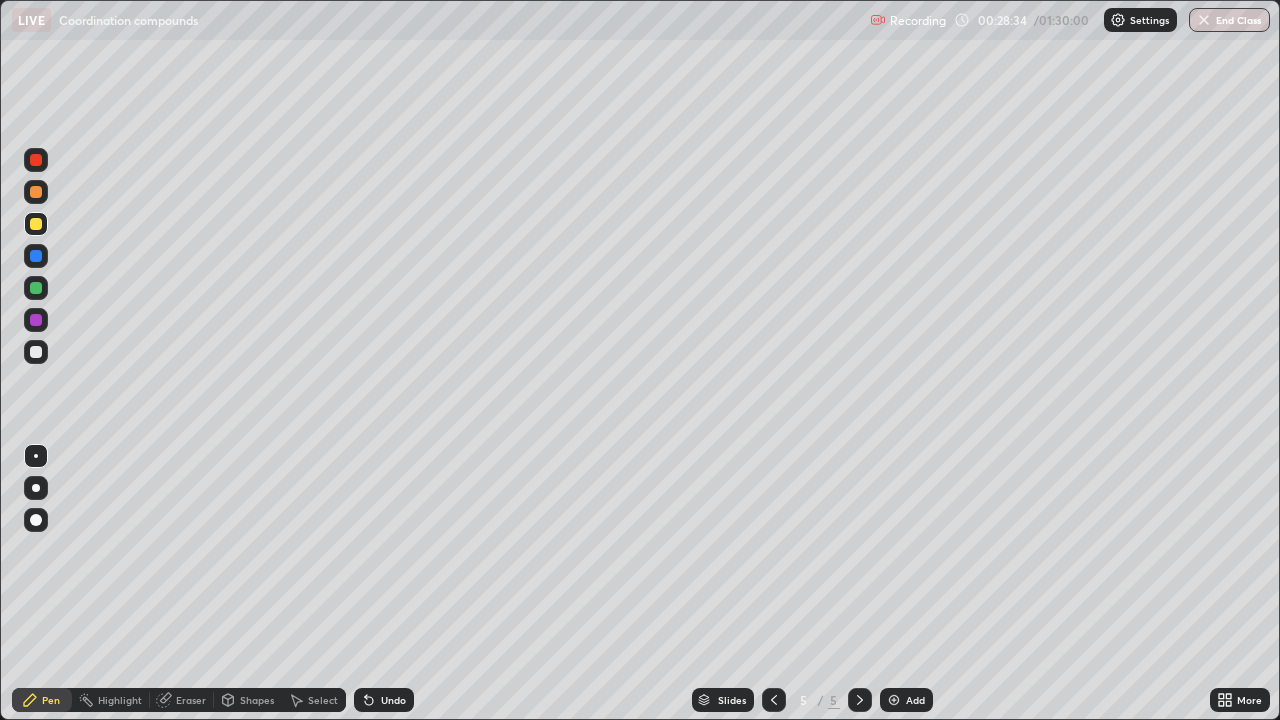click at bounding box center (36, 352) 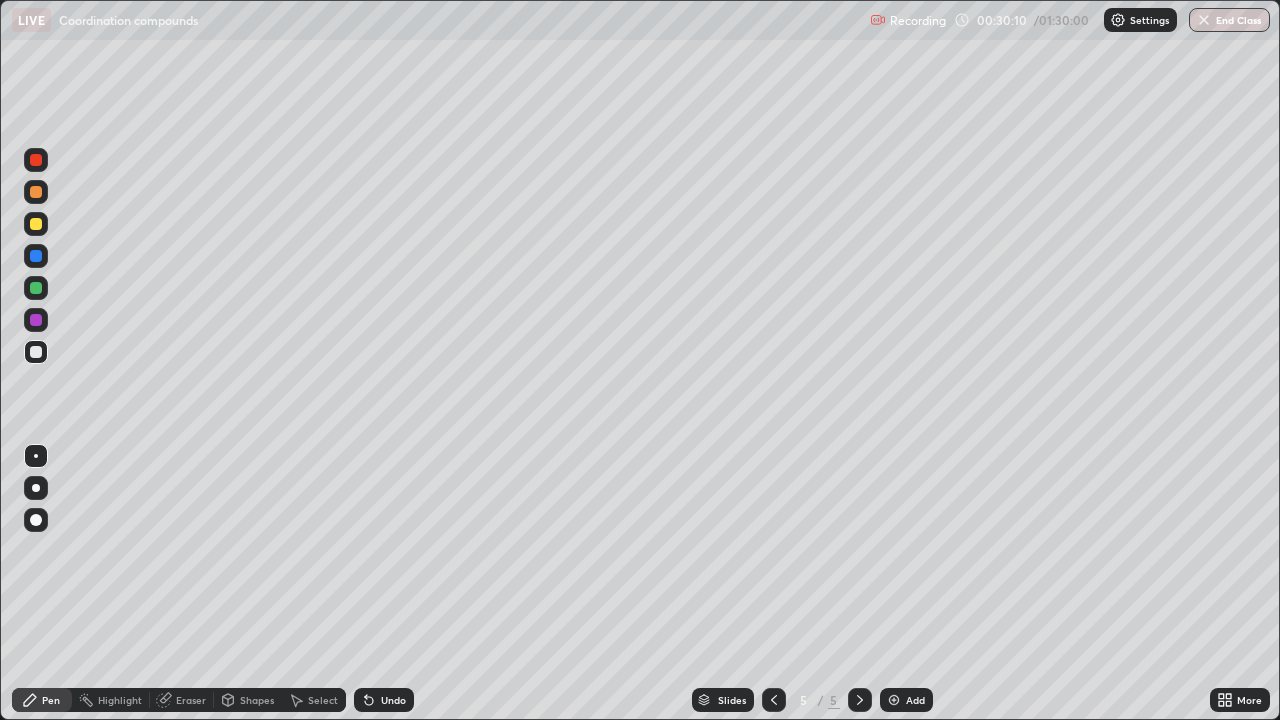click at bounding box center (36, 352) 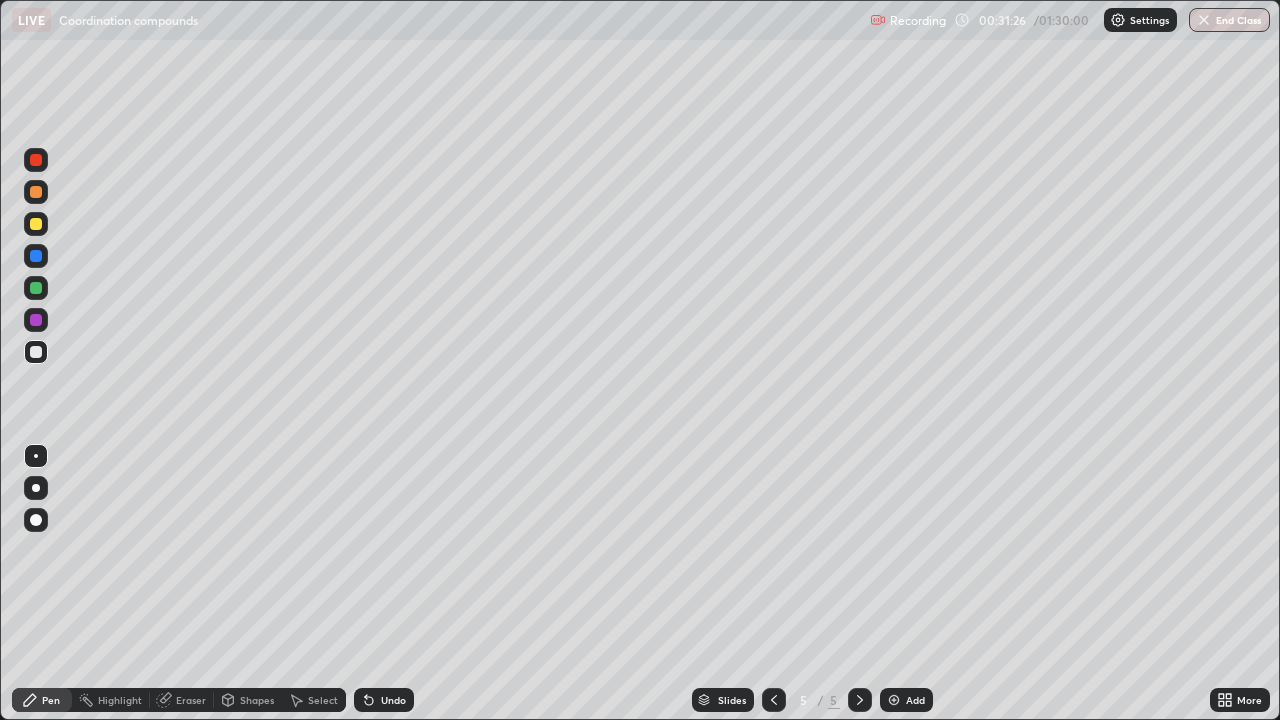 click at bounding box center [36, 256] 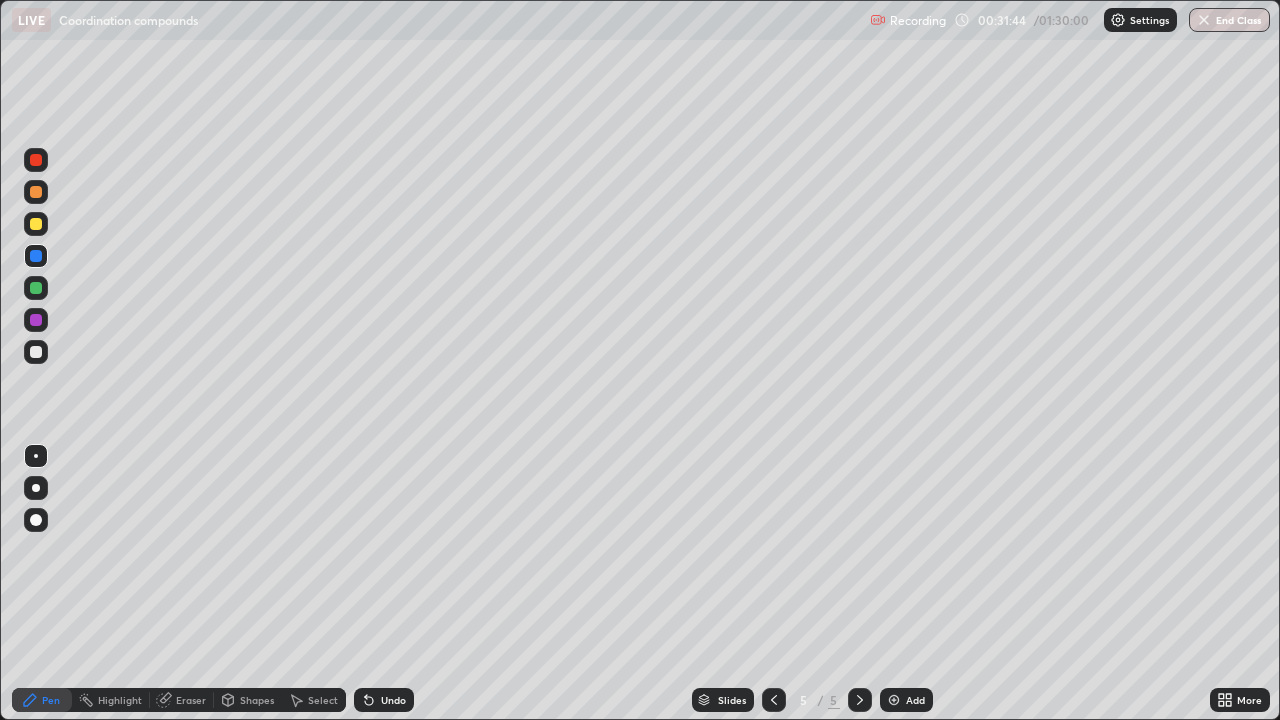 click on "Eraser" at bounding box center (182, 700) 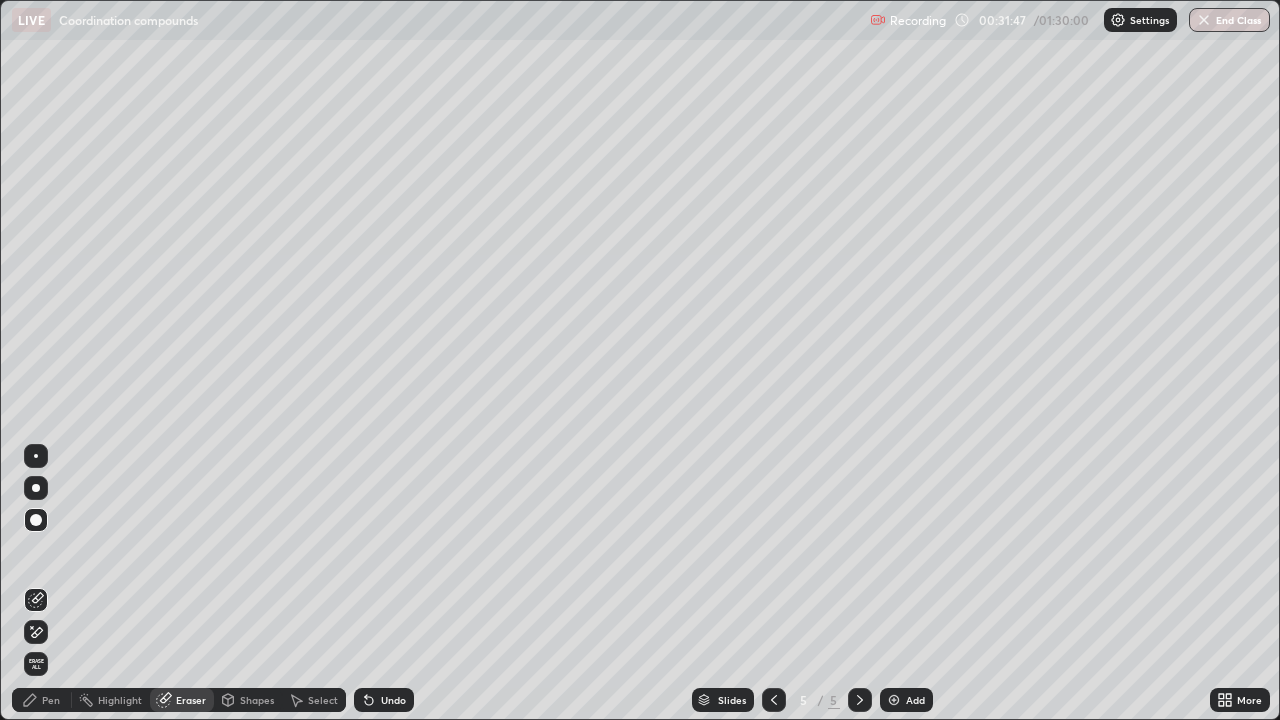 click on "Pen" at bounding box center (42, 700) 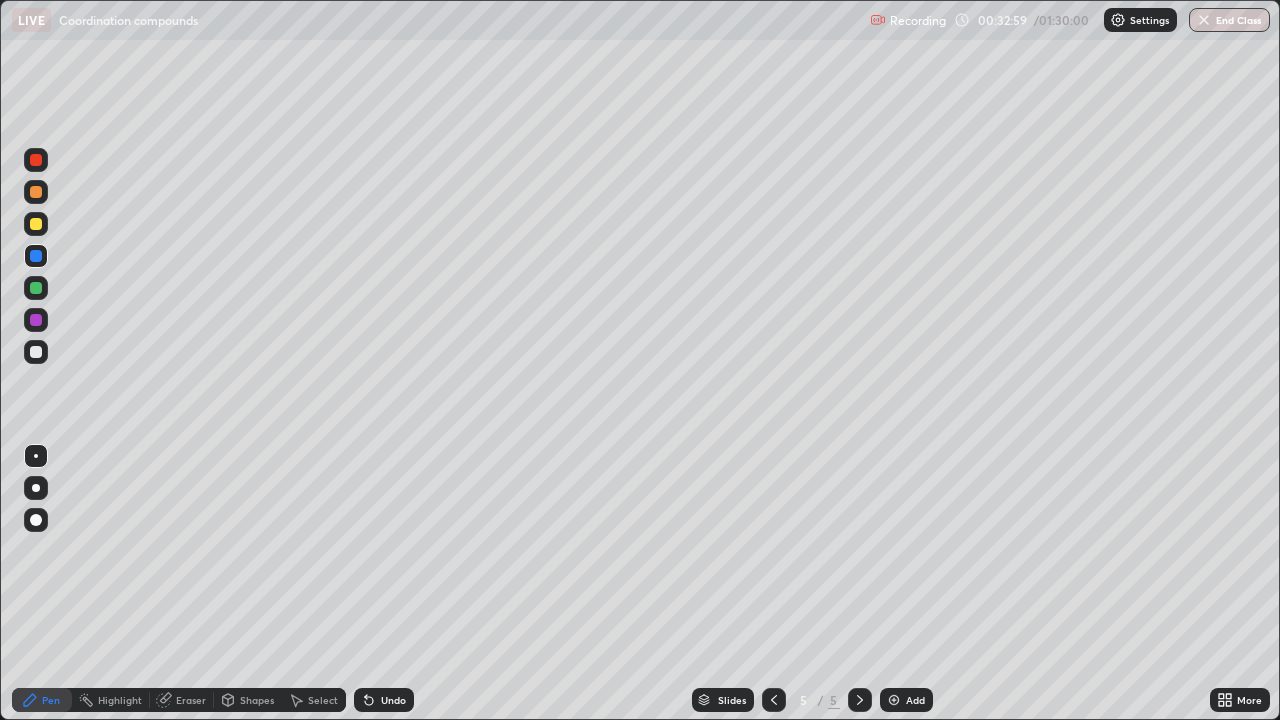 click on "Eraser" at bounding box center (191, 700) 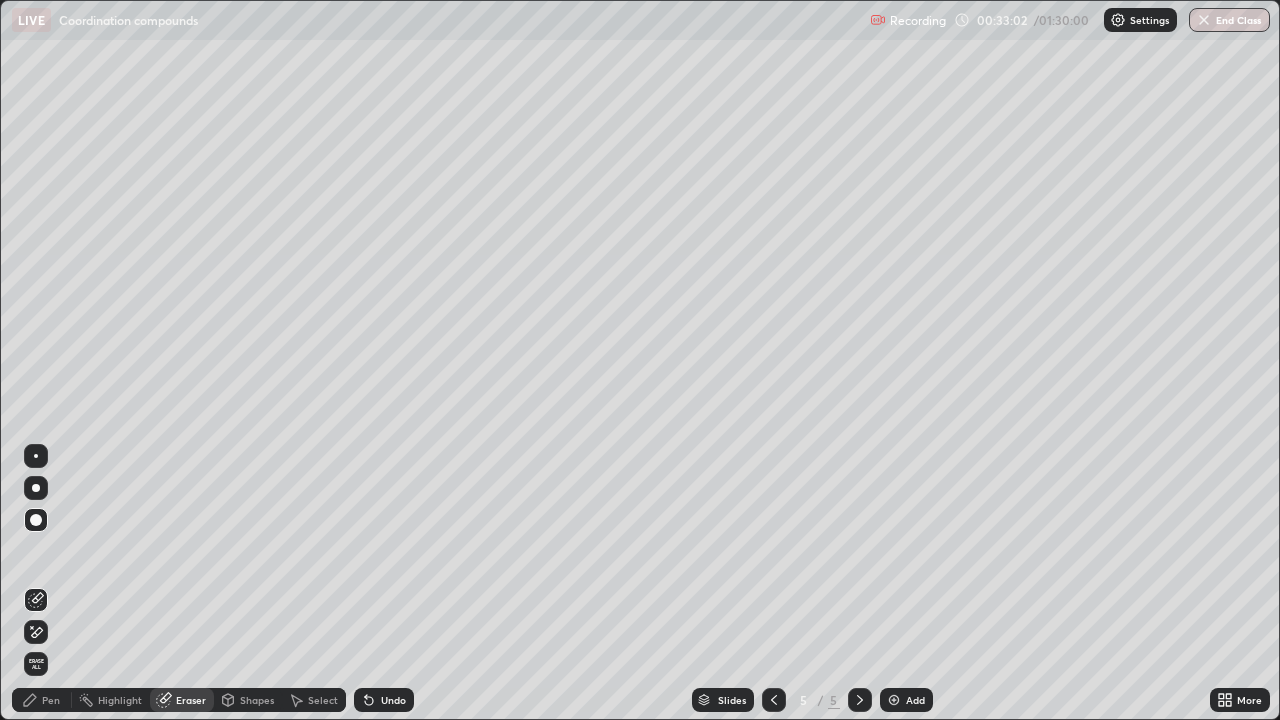 click on "Pen" at bounding box center (51, 700) 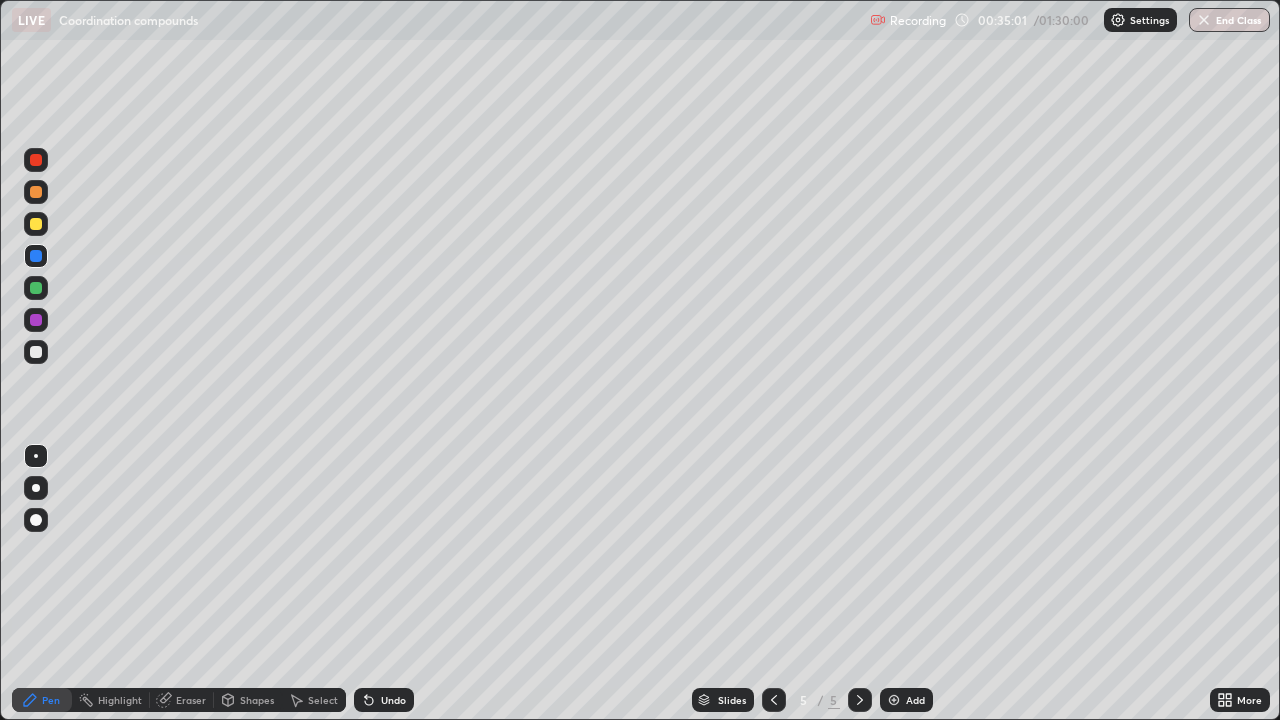 click at bounding box center (36, 288) 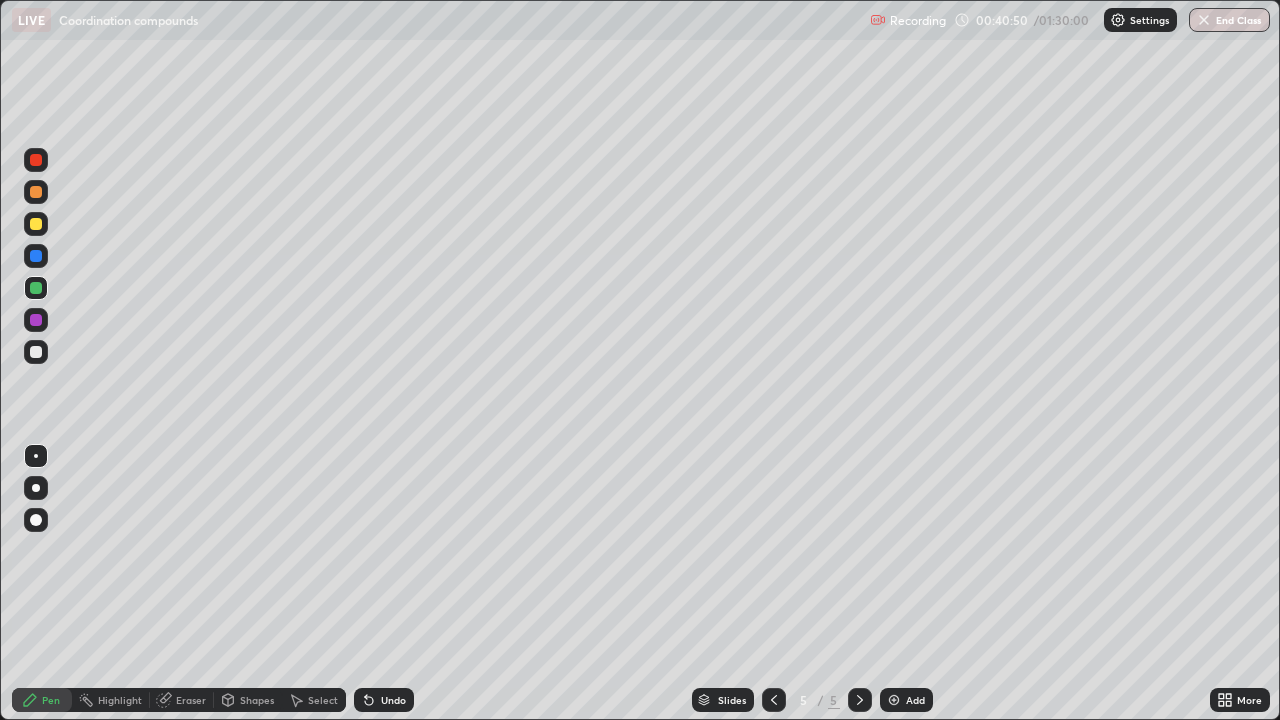 click at bounding box center [894, 700] 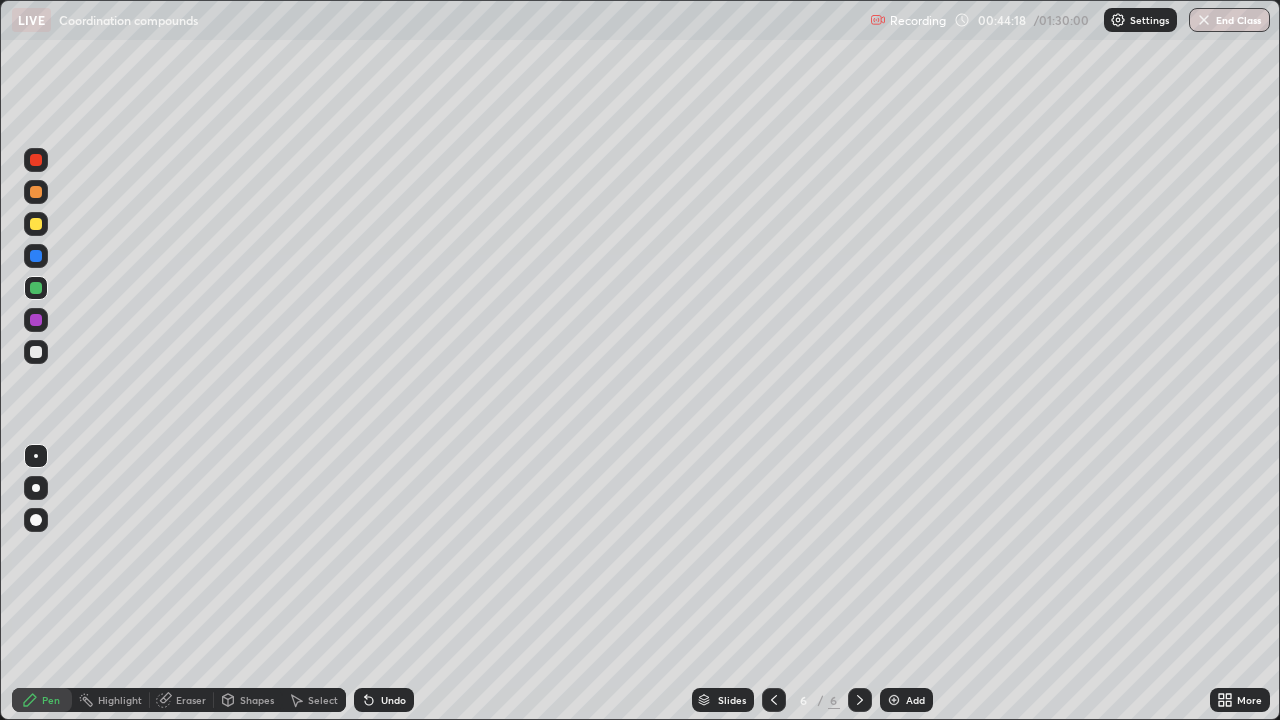 click on "Eraser" at bounding box center (182, 700) 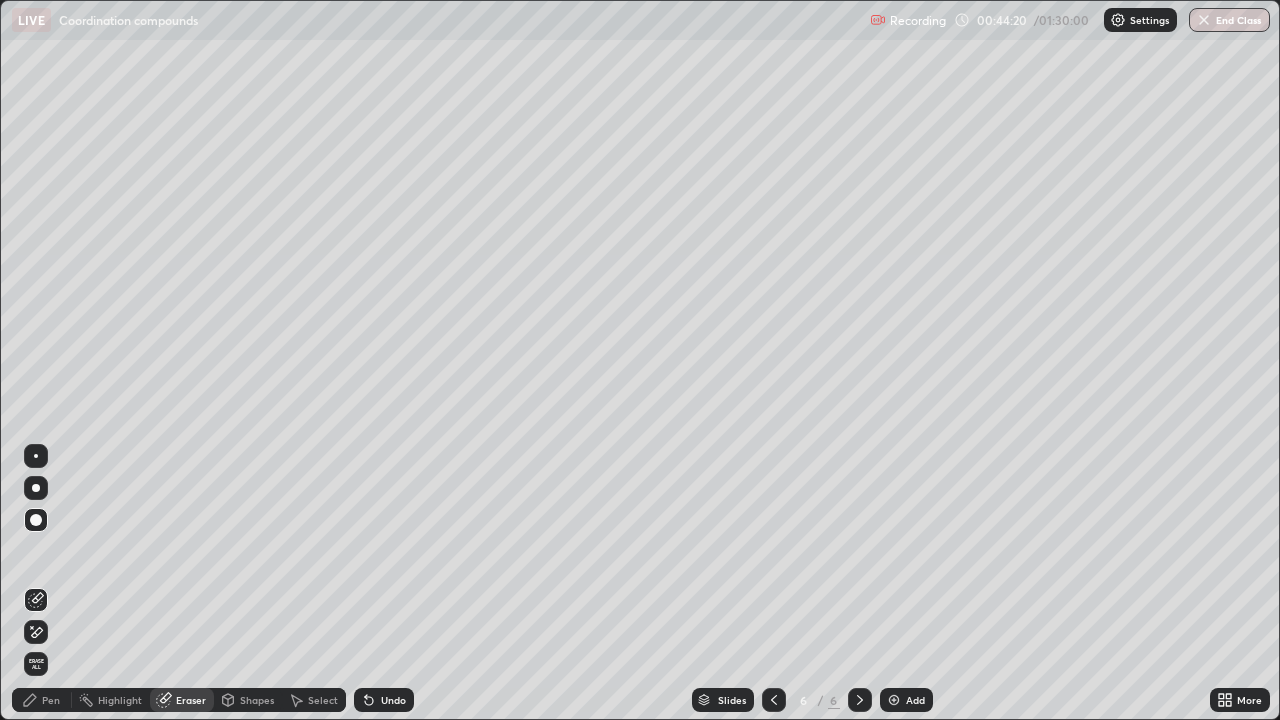 click on "Pen" at bounding box center (42, 700) 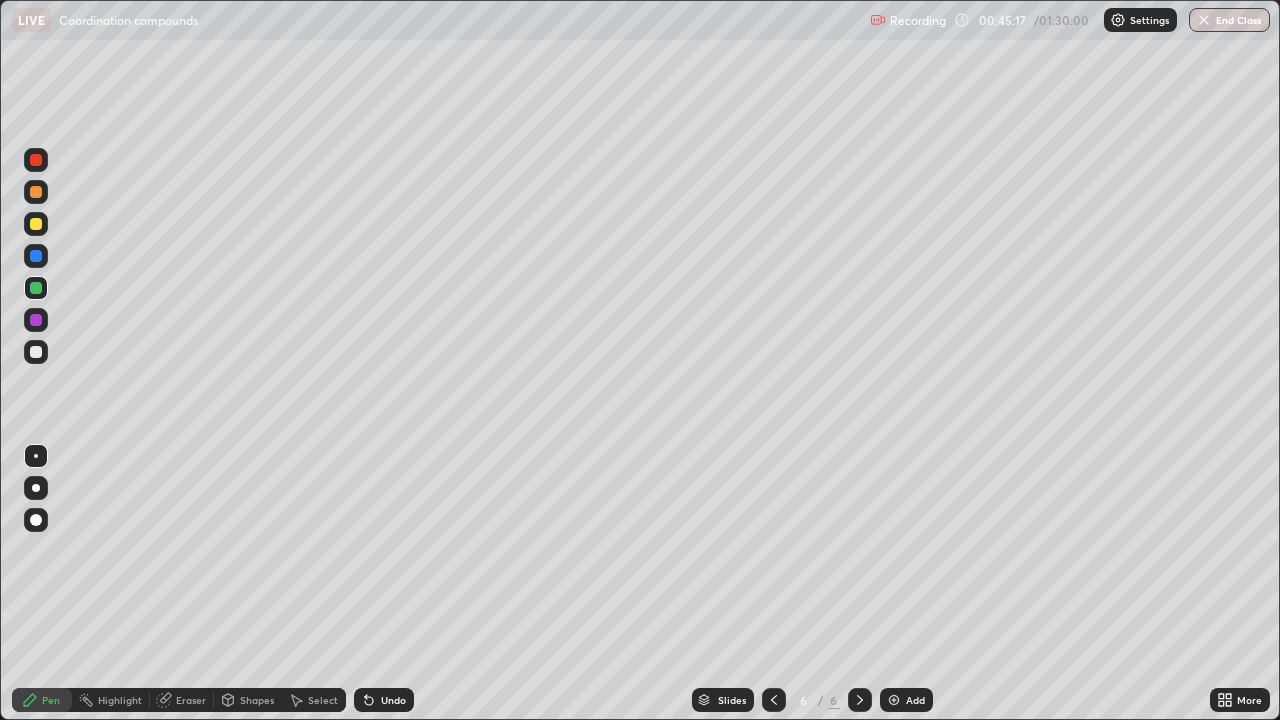 click at bounding box center (36, 320) 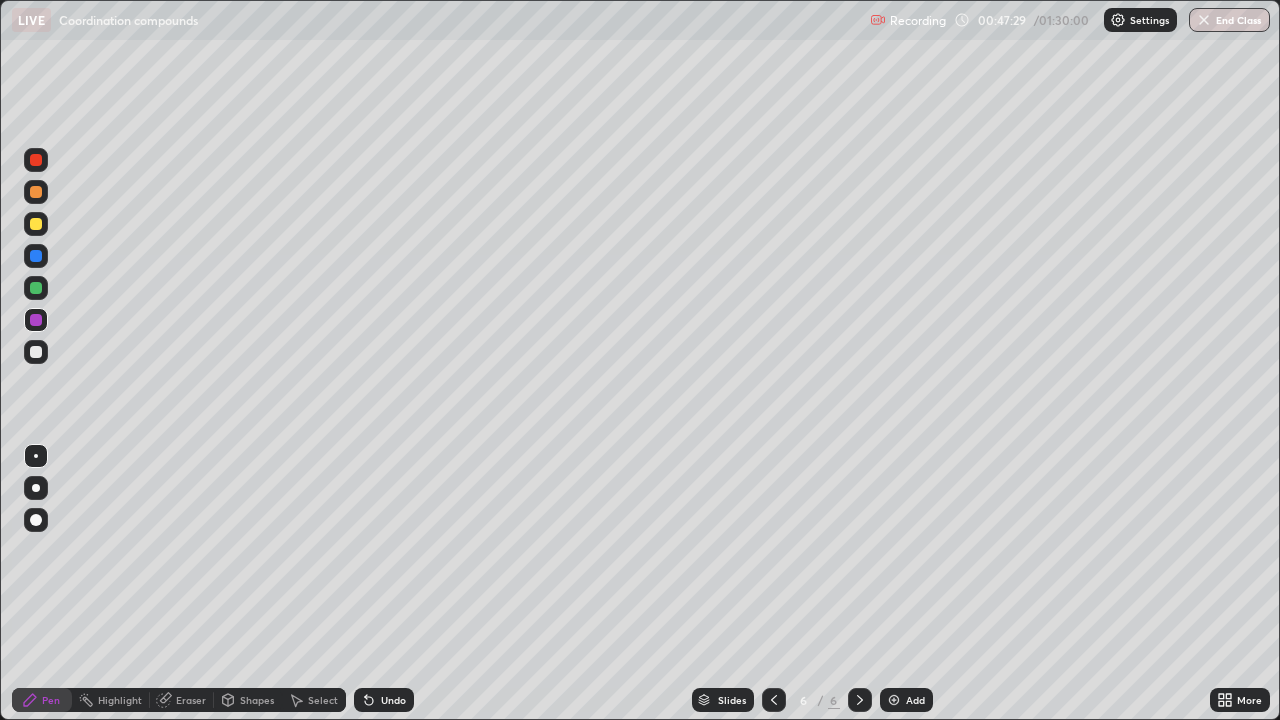 click on "Add" at bounding box center [915, 700] 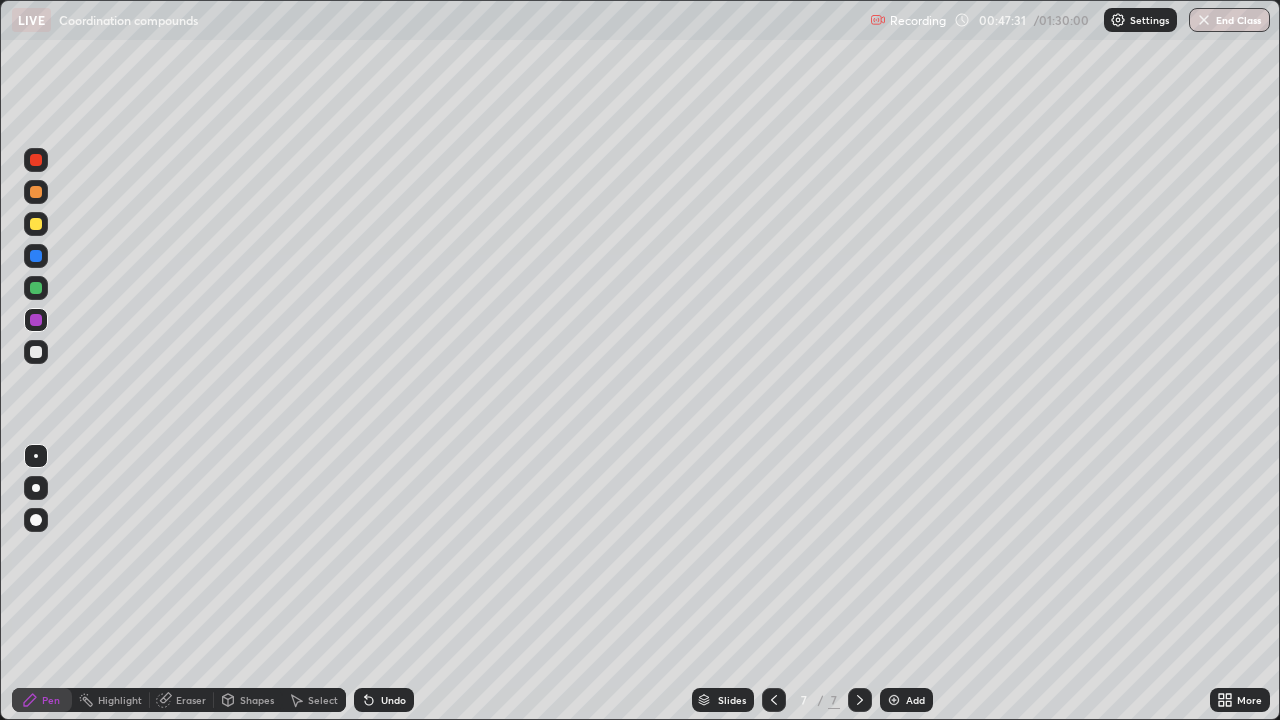 click at bounding box center (36, 224) 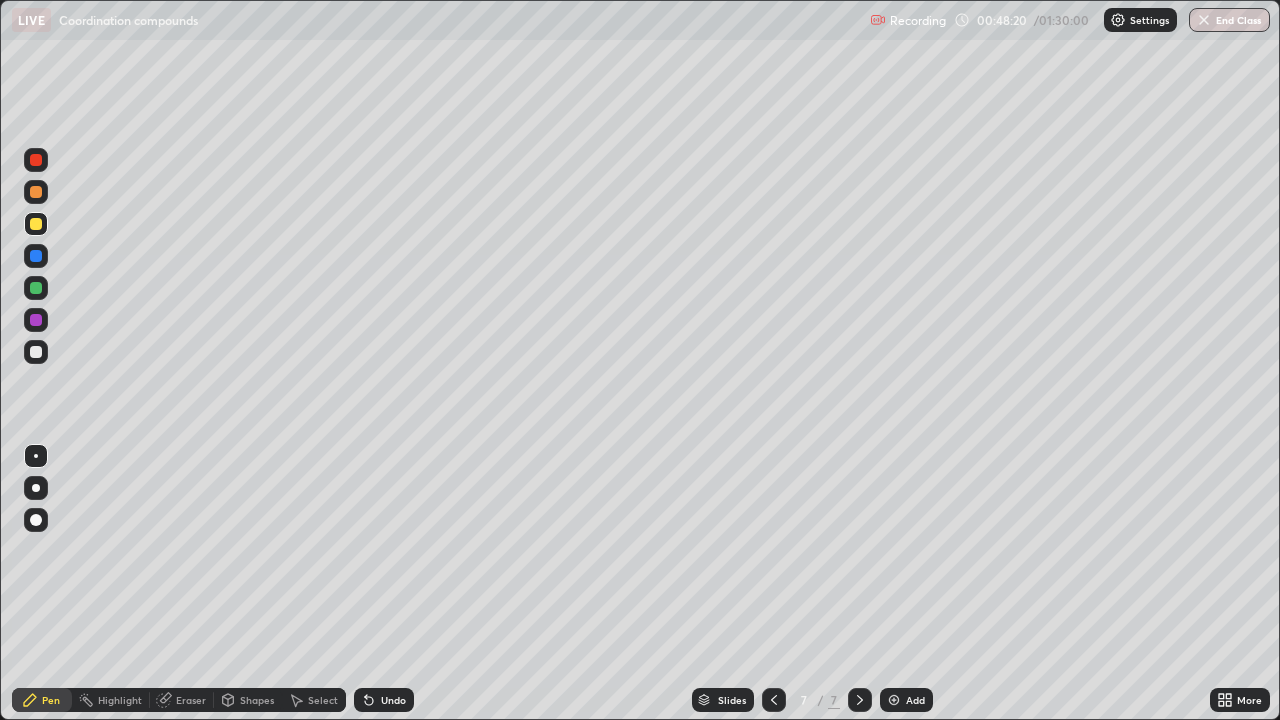 click at bounding box center [36, 256] 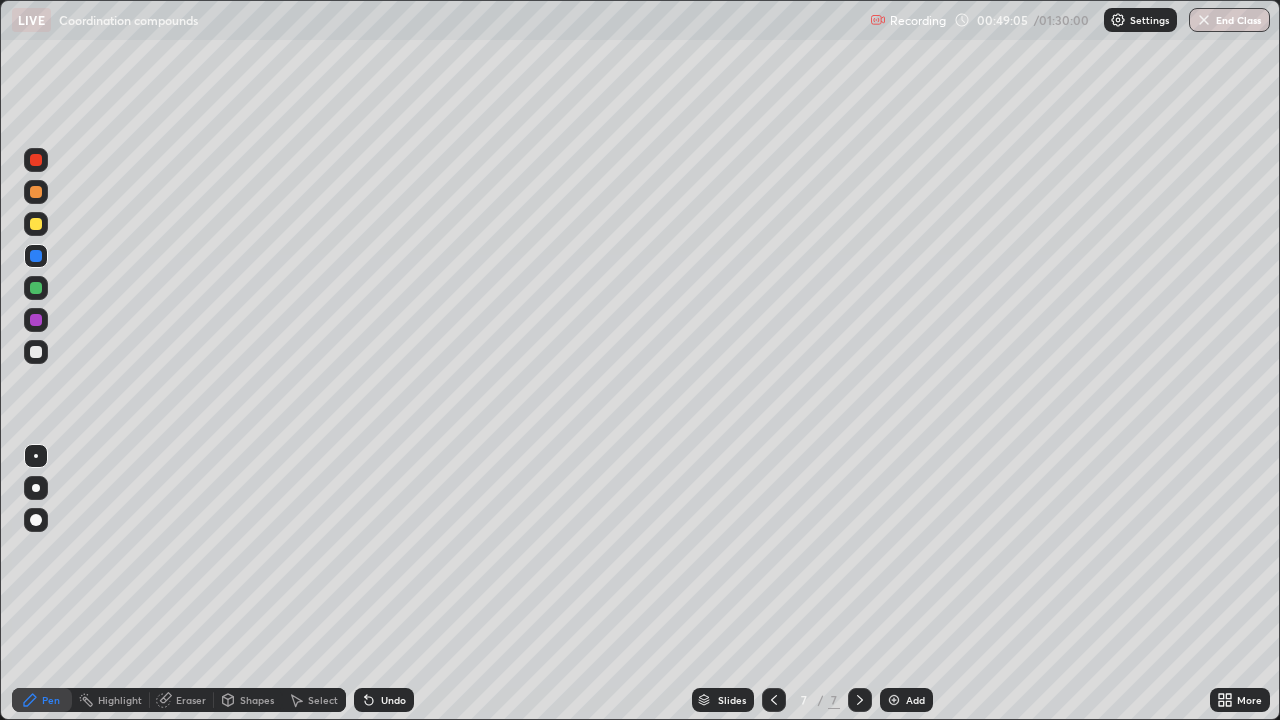 click at bounding box center [36, 288] 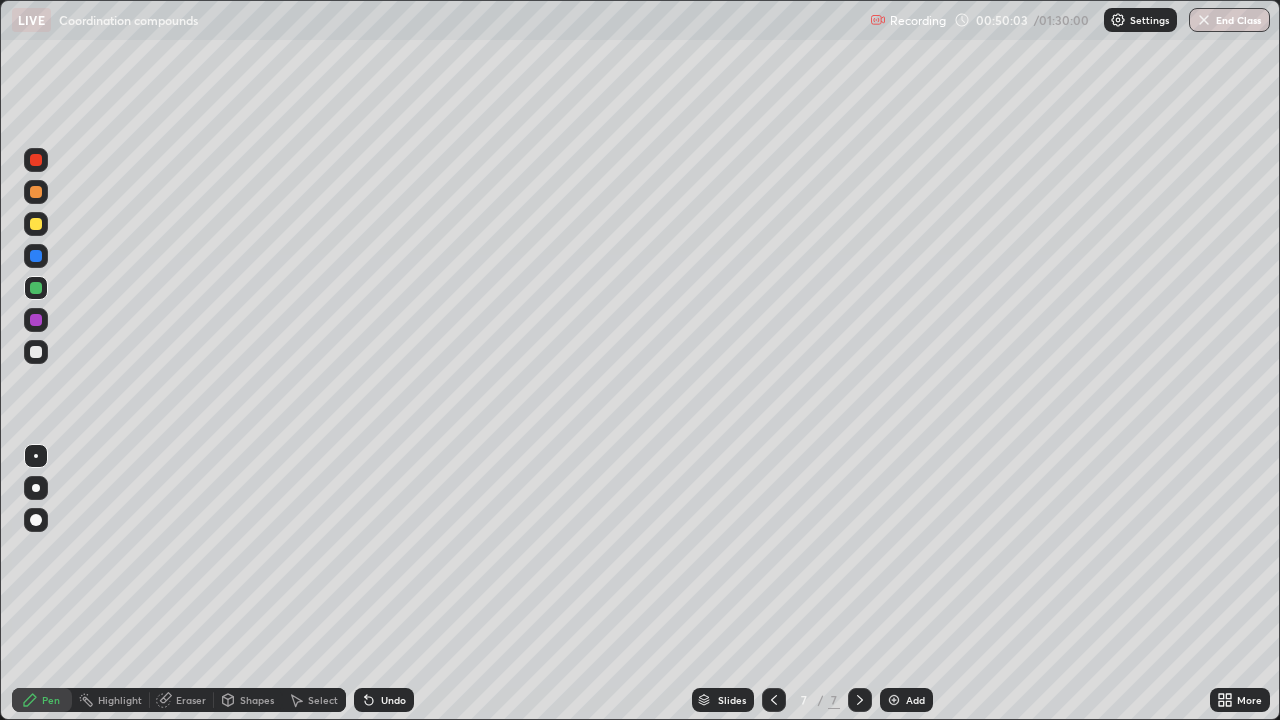 click on "Eraser" at bounding box center (191, 700) 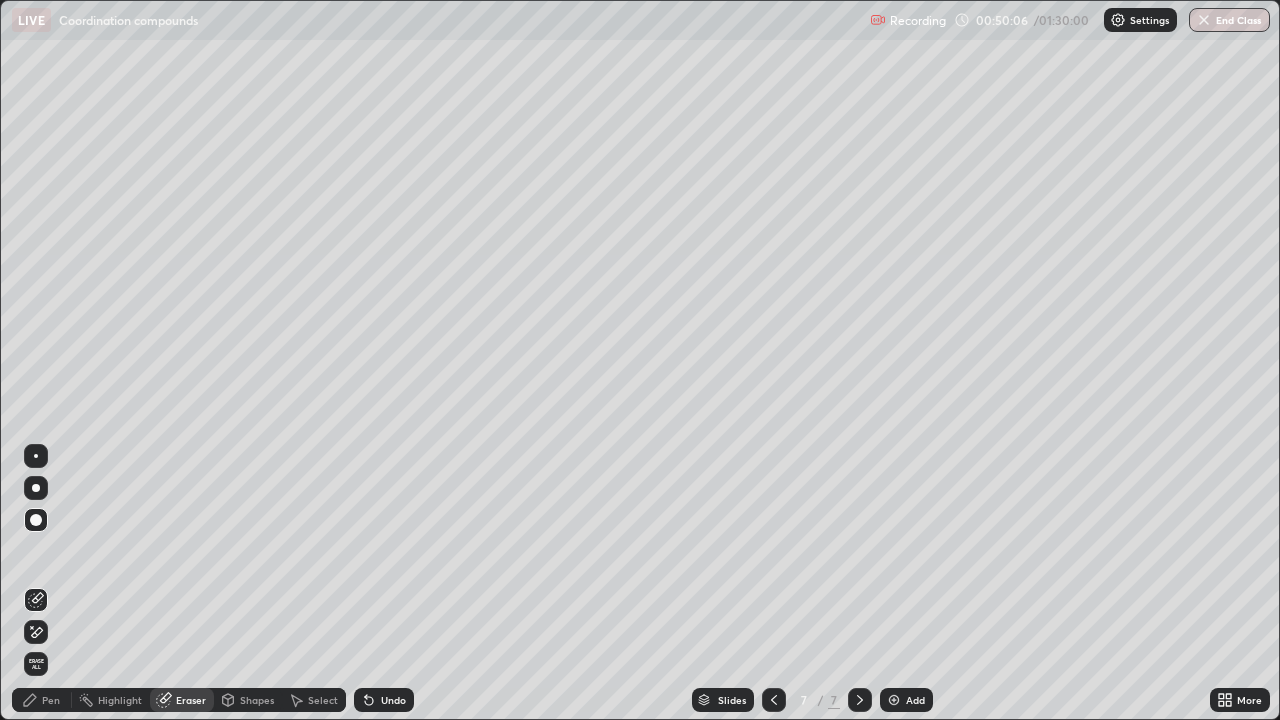 click on "Pen" at bounding box center (51, 700) 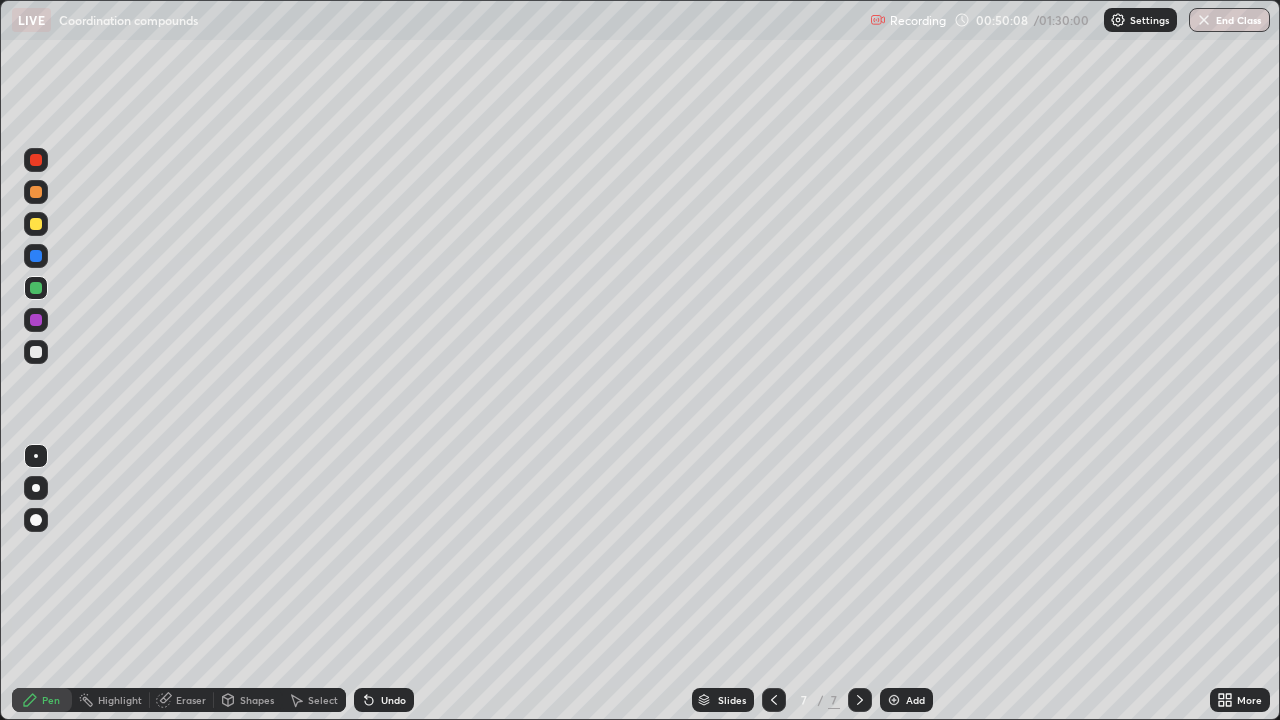 click at bounding box center [36, 352] 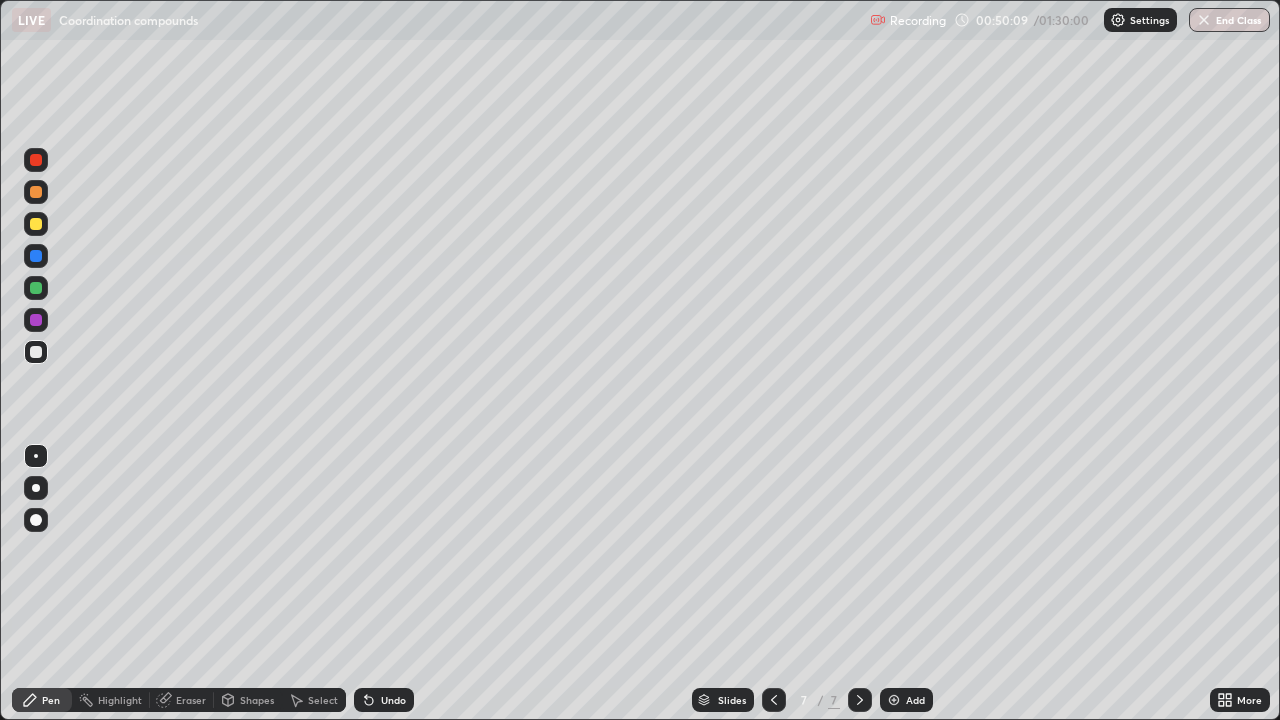 click at bounding box center (36, 256) 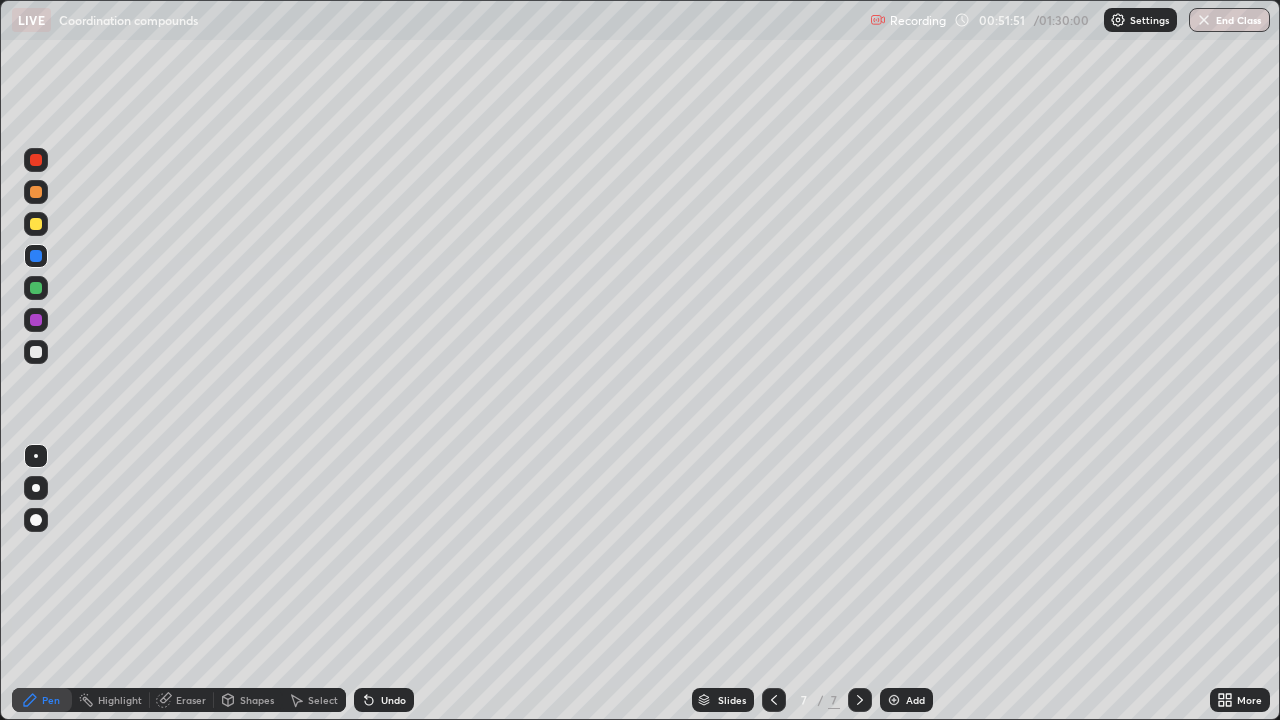 click at bounding box center [36, 320] 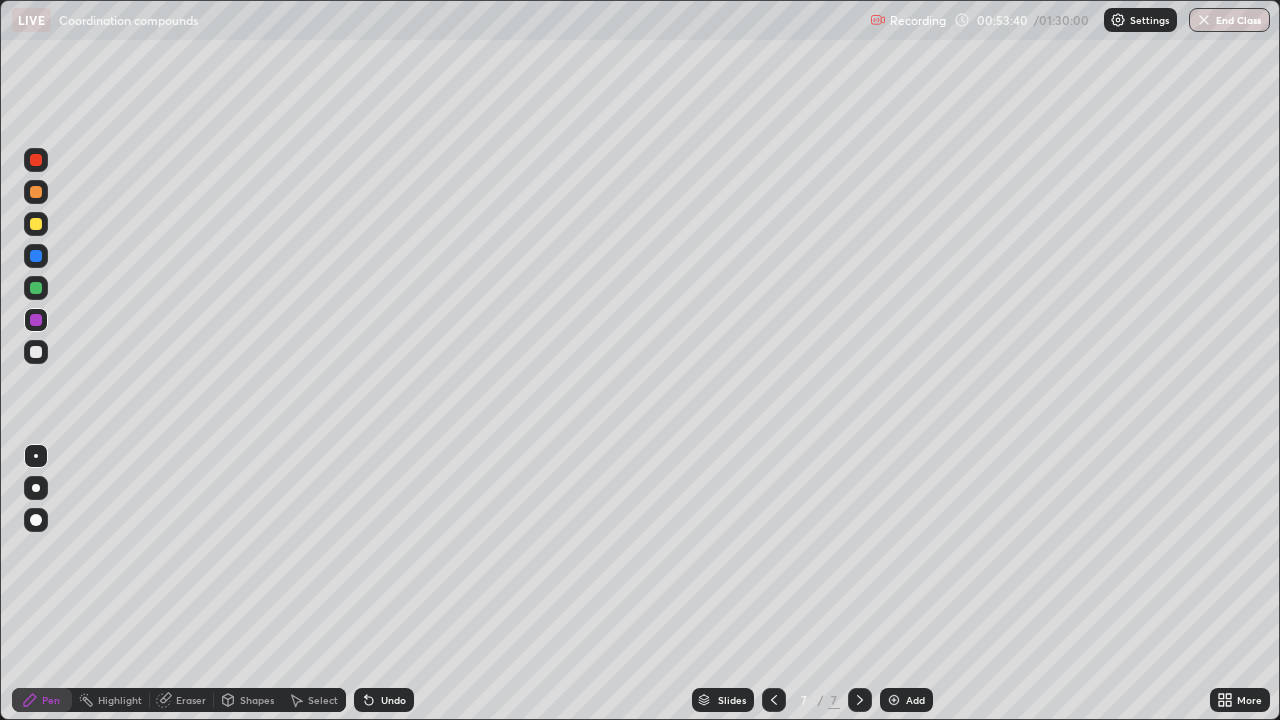 click at bounding box center [894, 700] 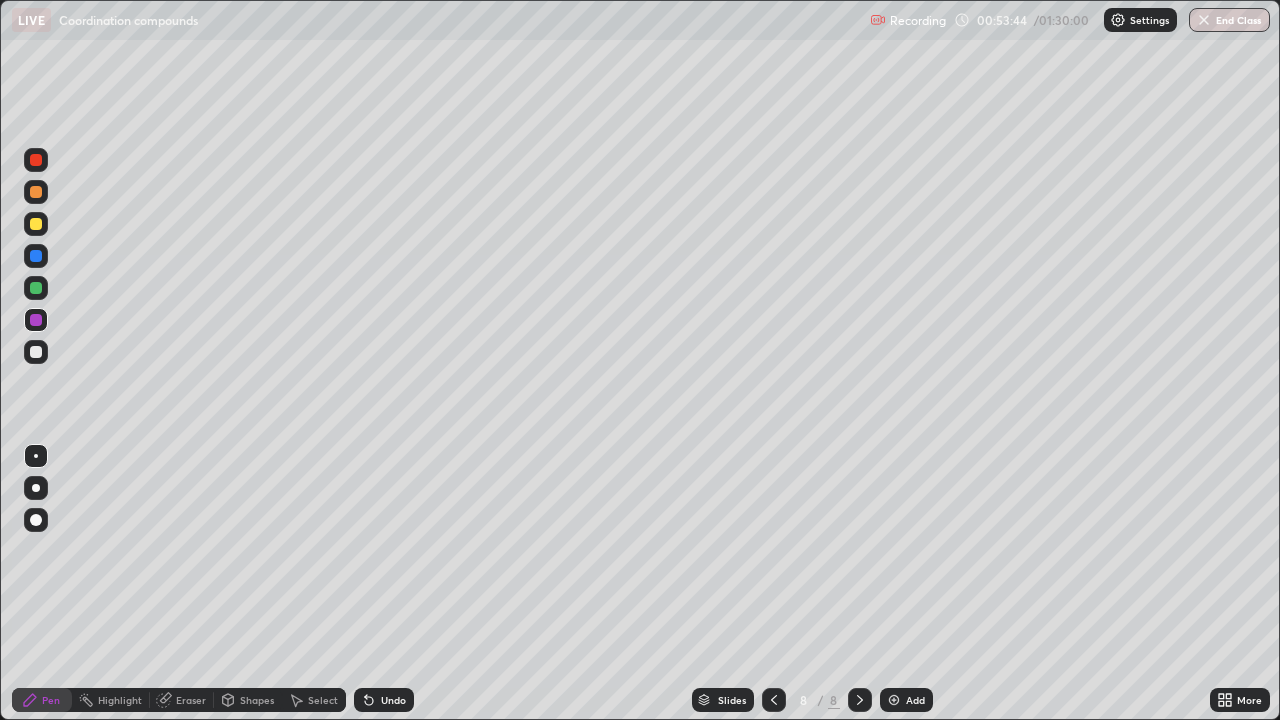 click 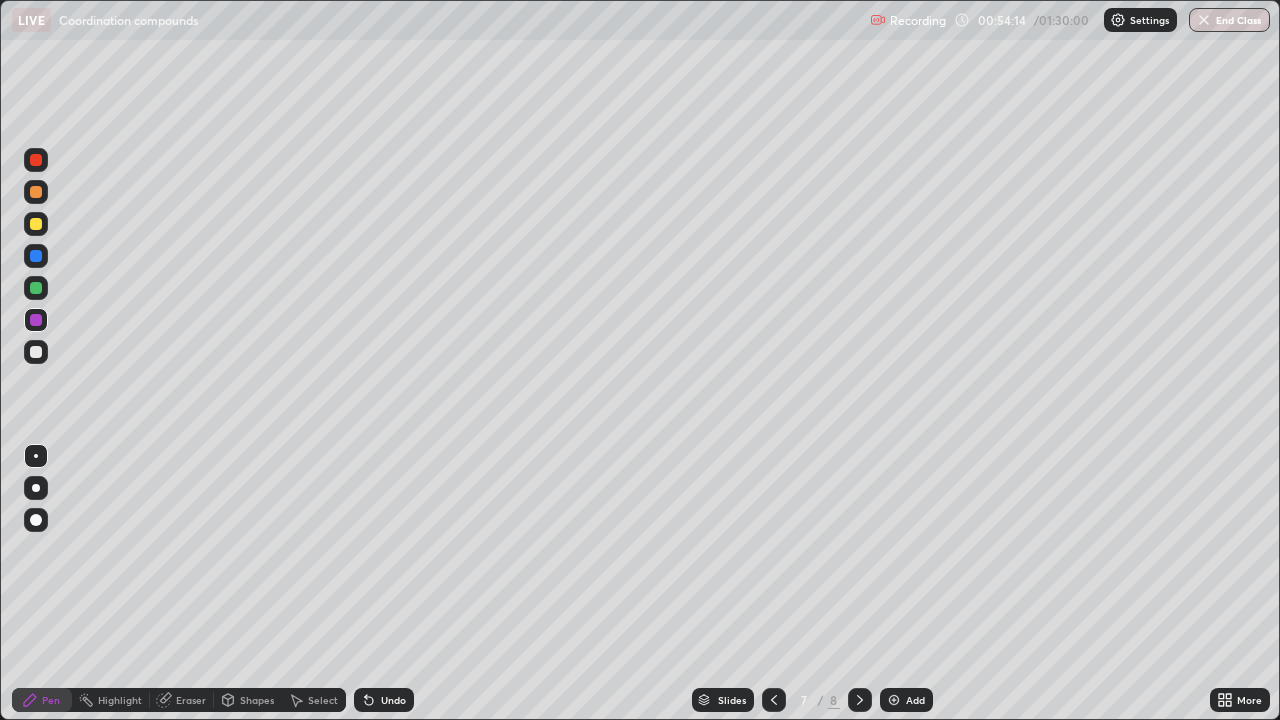 click on "Add" at bounding box center (915, 700) 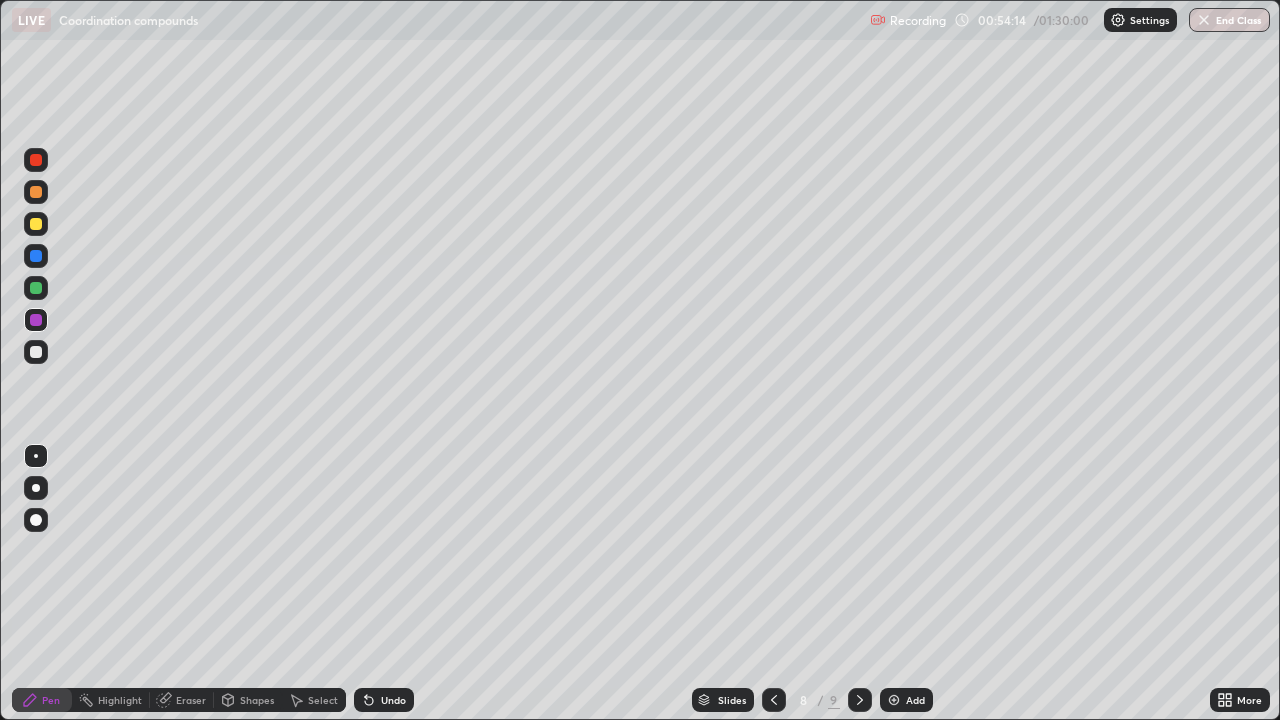 click at bounding box center (894, 700) 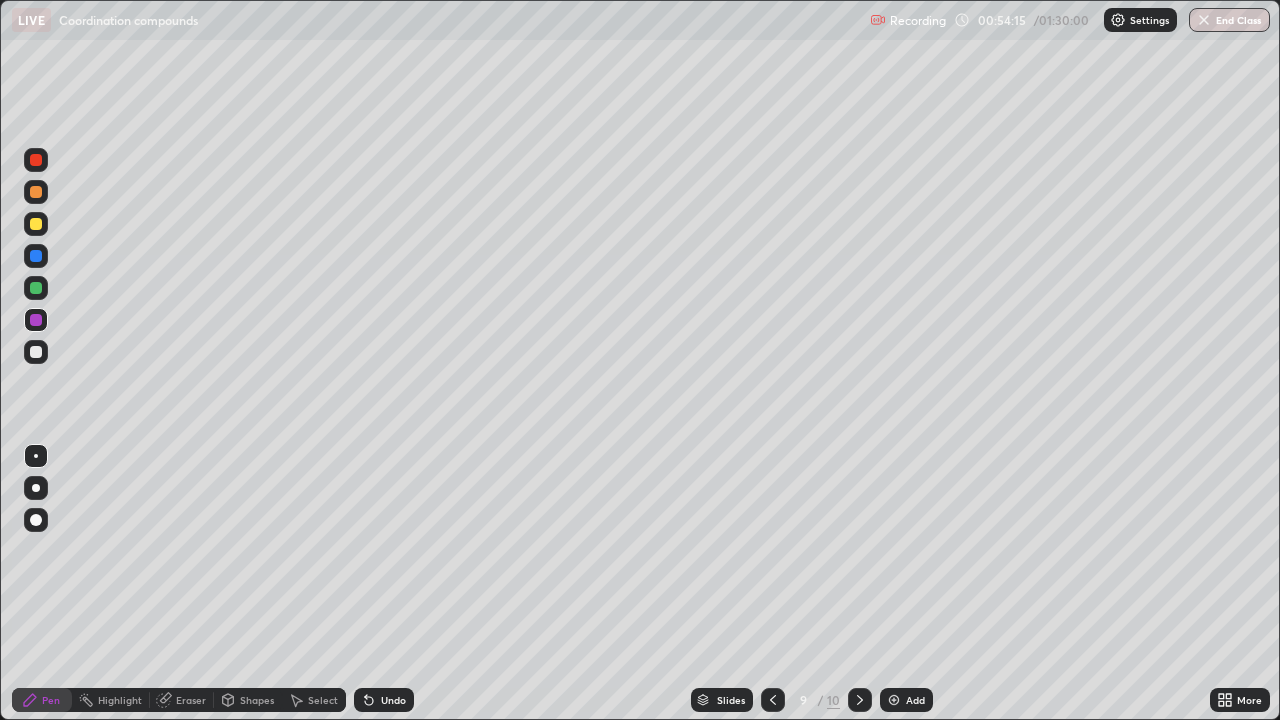 click at bounding box center [773, 700] 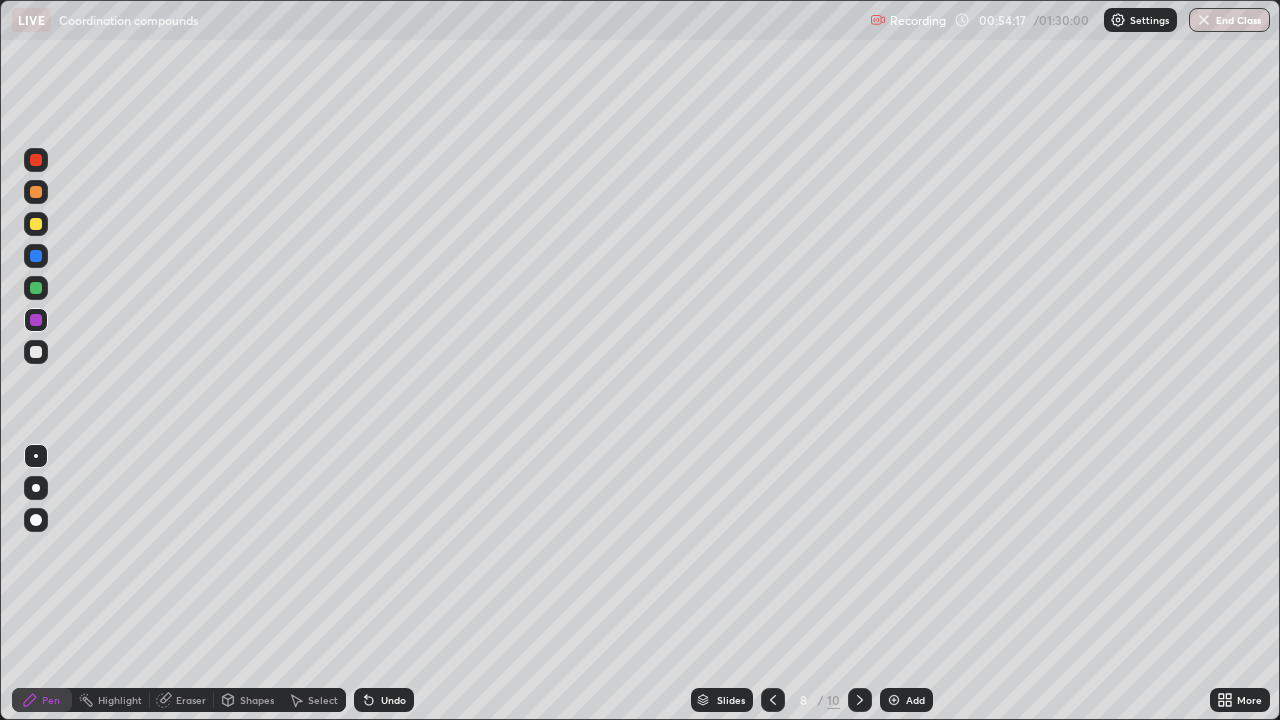 click at bounding box center (773, 700) 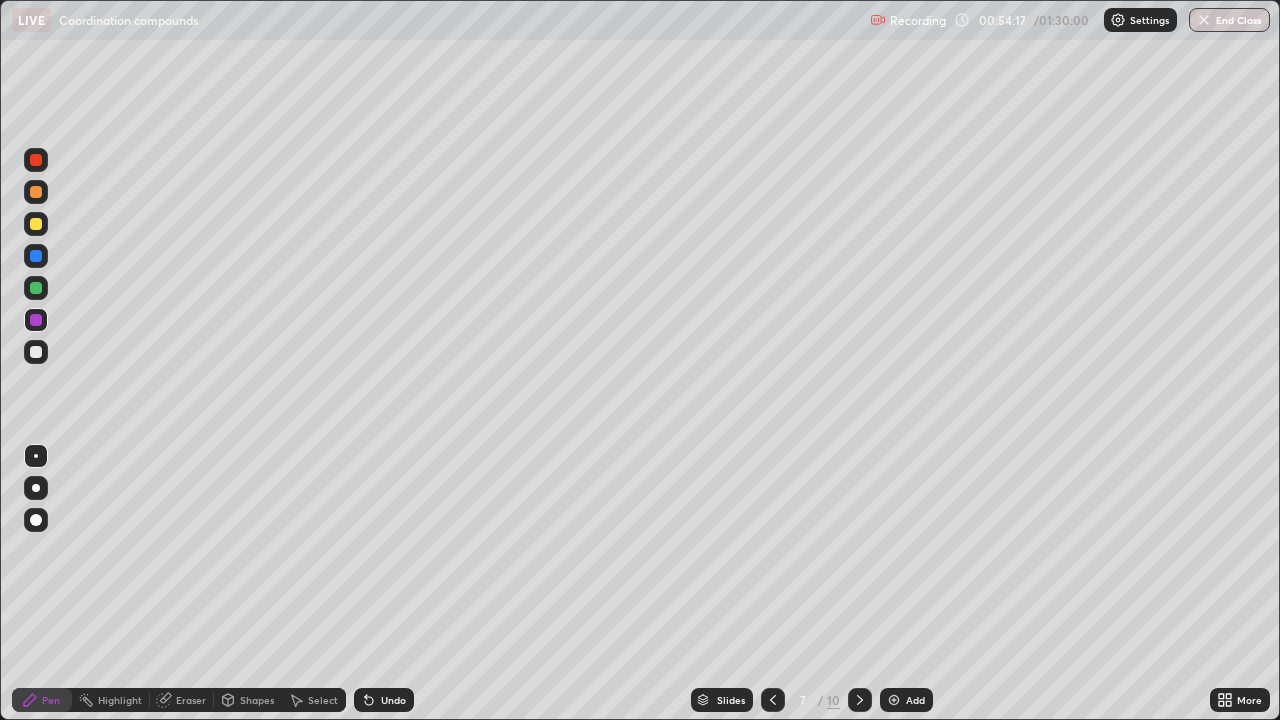click on "Add" at bounding box center [906, 700] 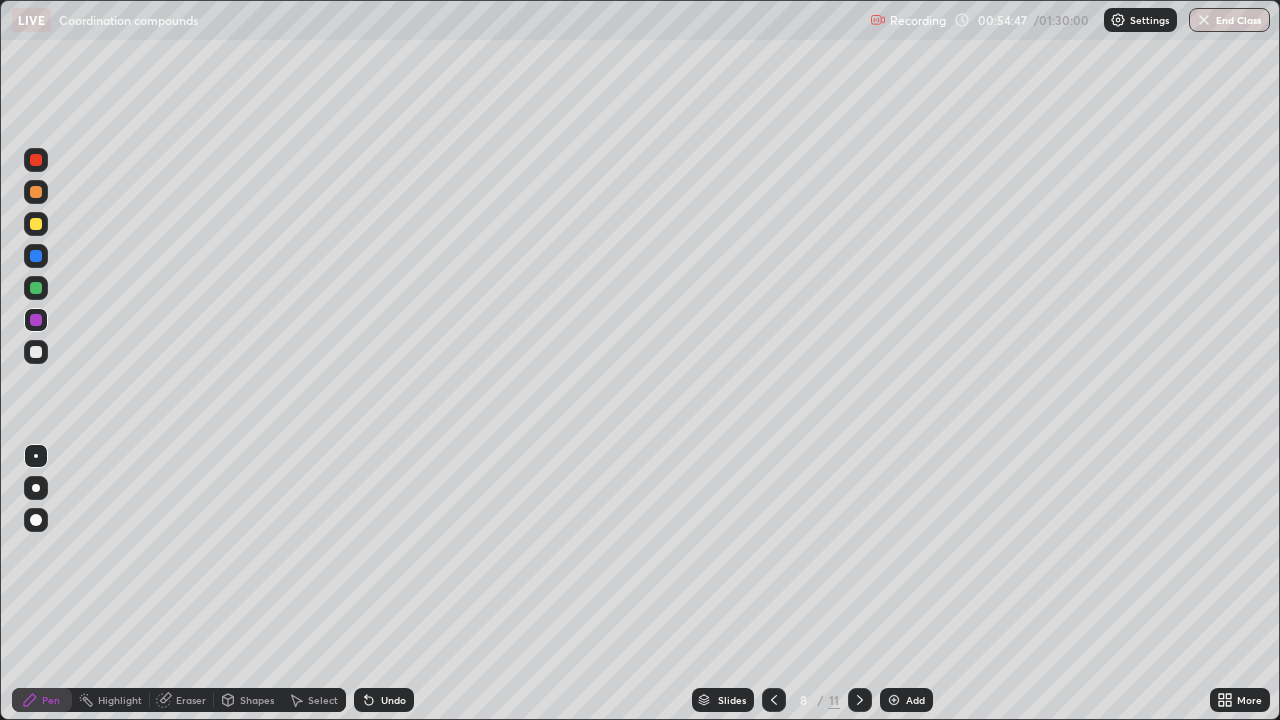 click at bounding box center [36, 352] 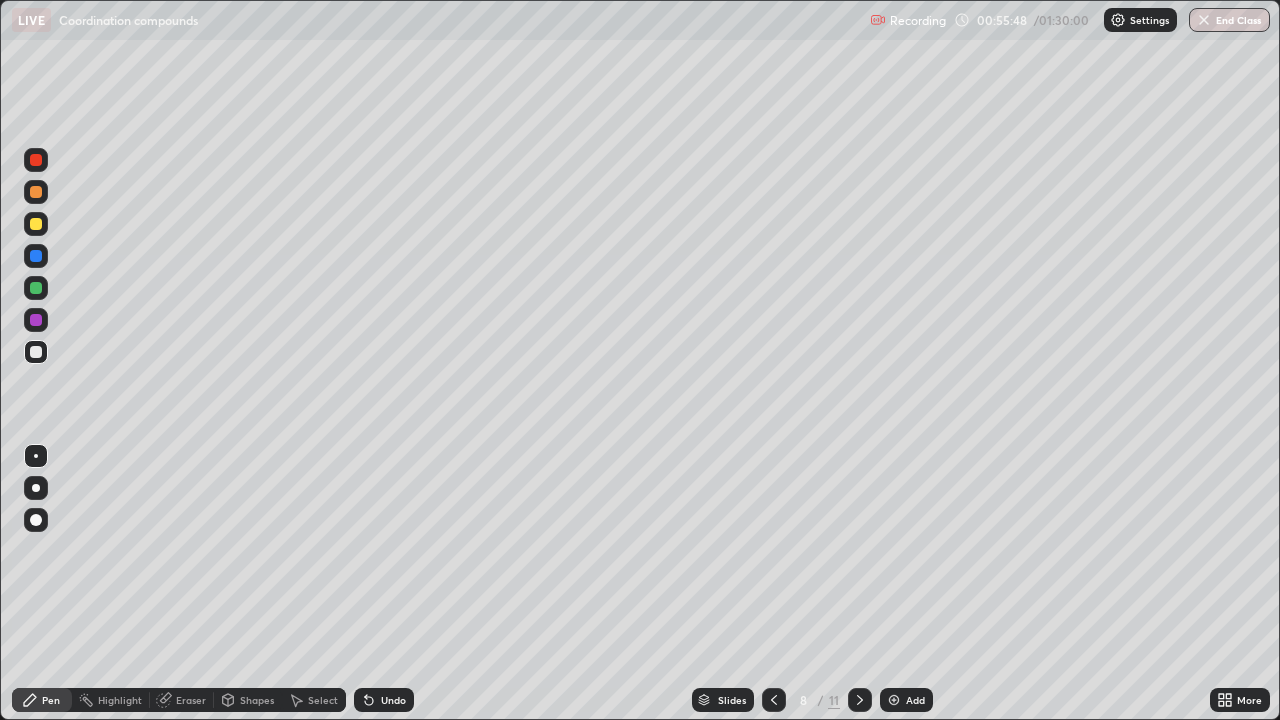 click at bounding box center [36, 320] 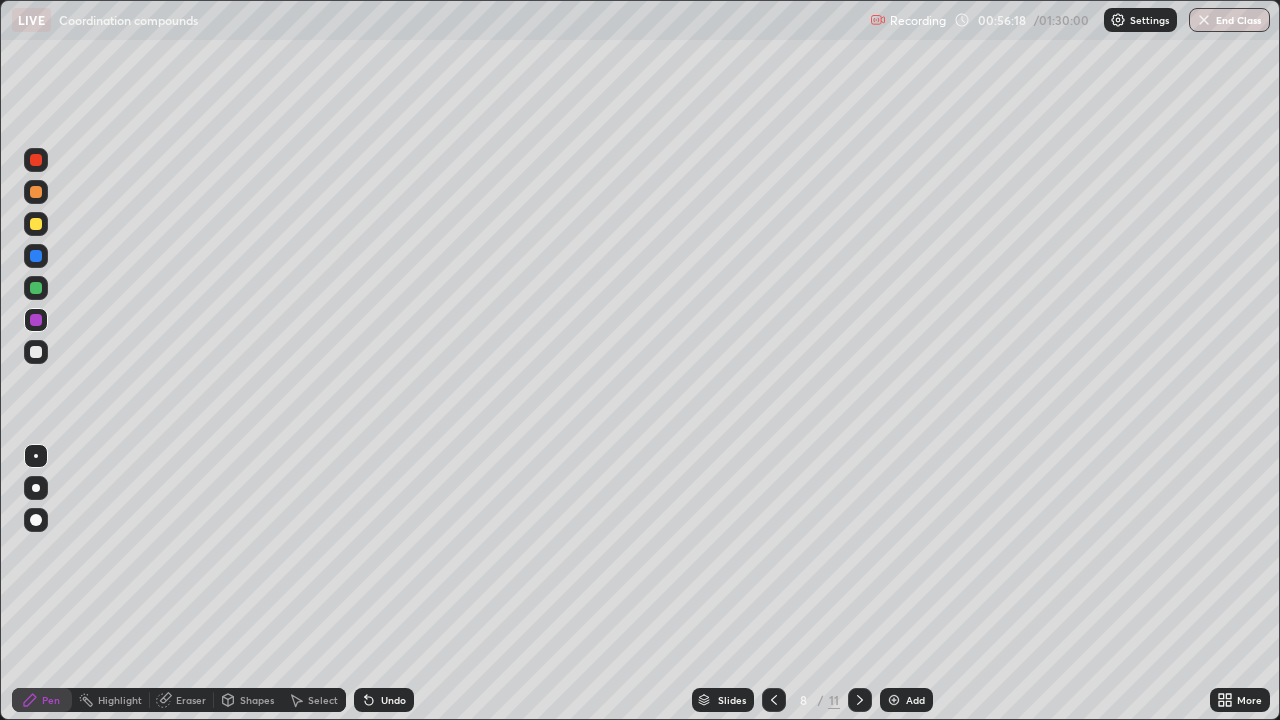 click at bounding box center (36, 288) 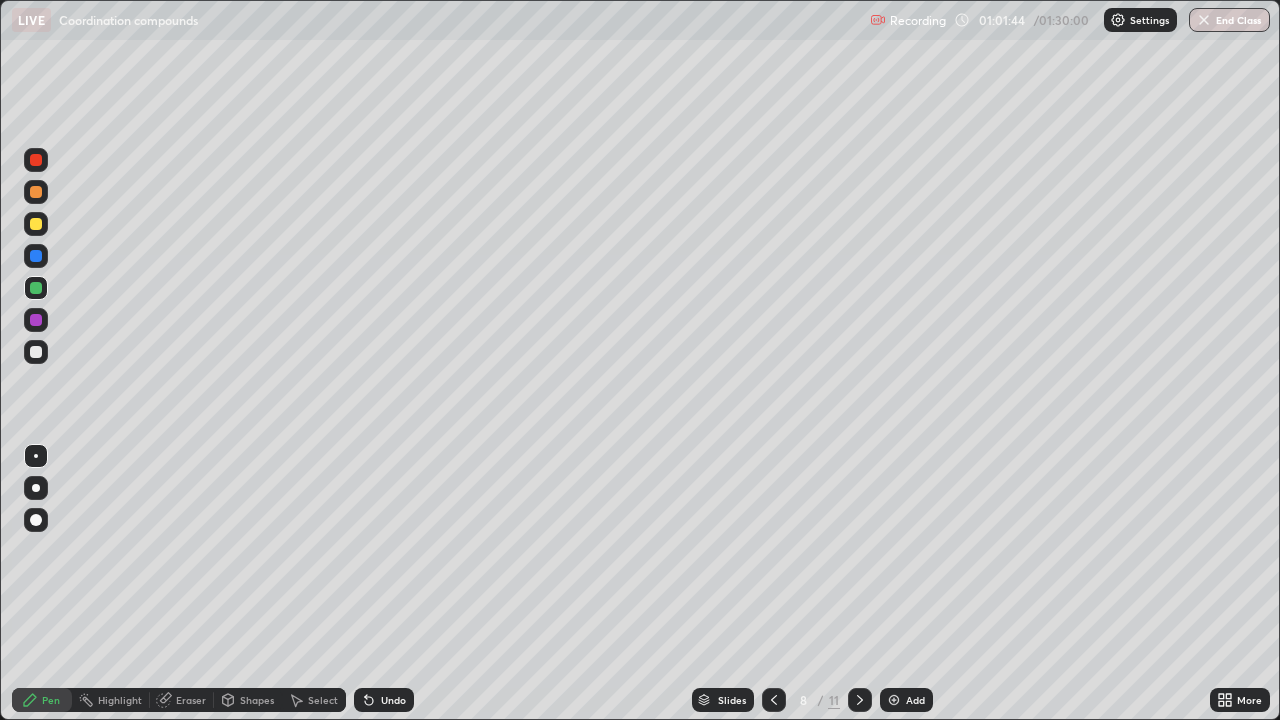 click 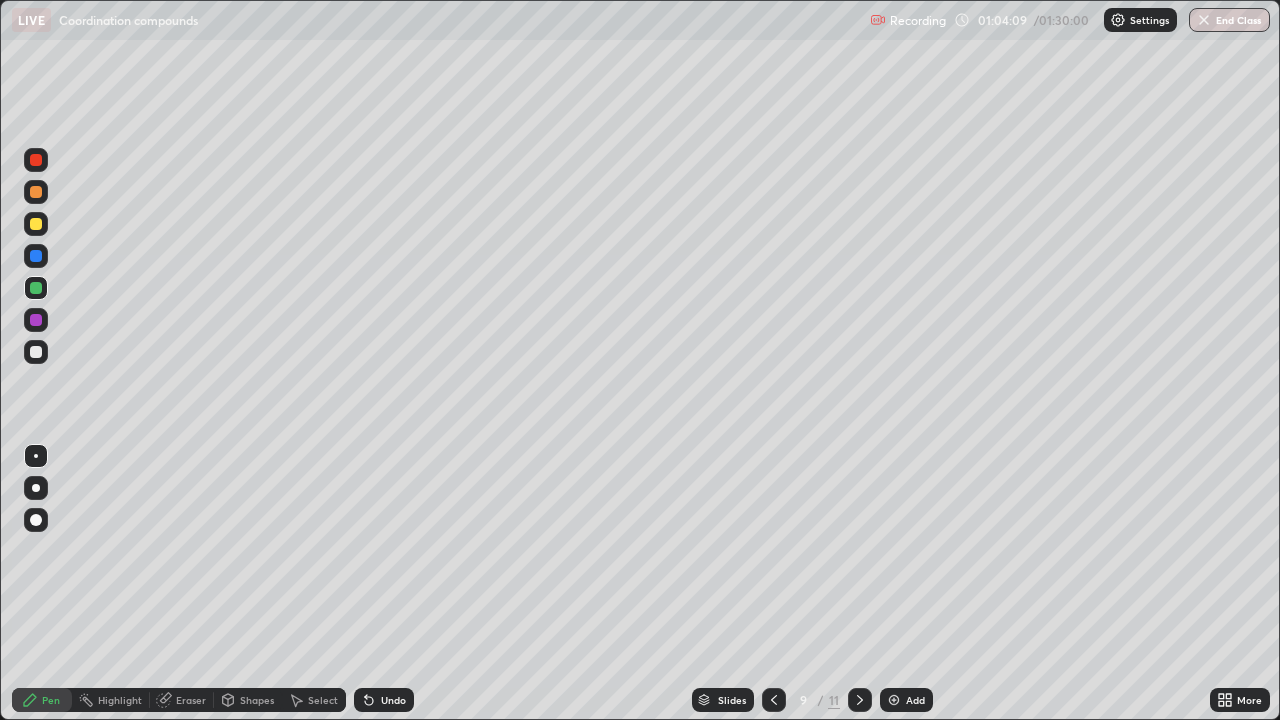 click at bounding box center (36, 320) 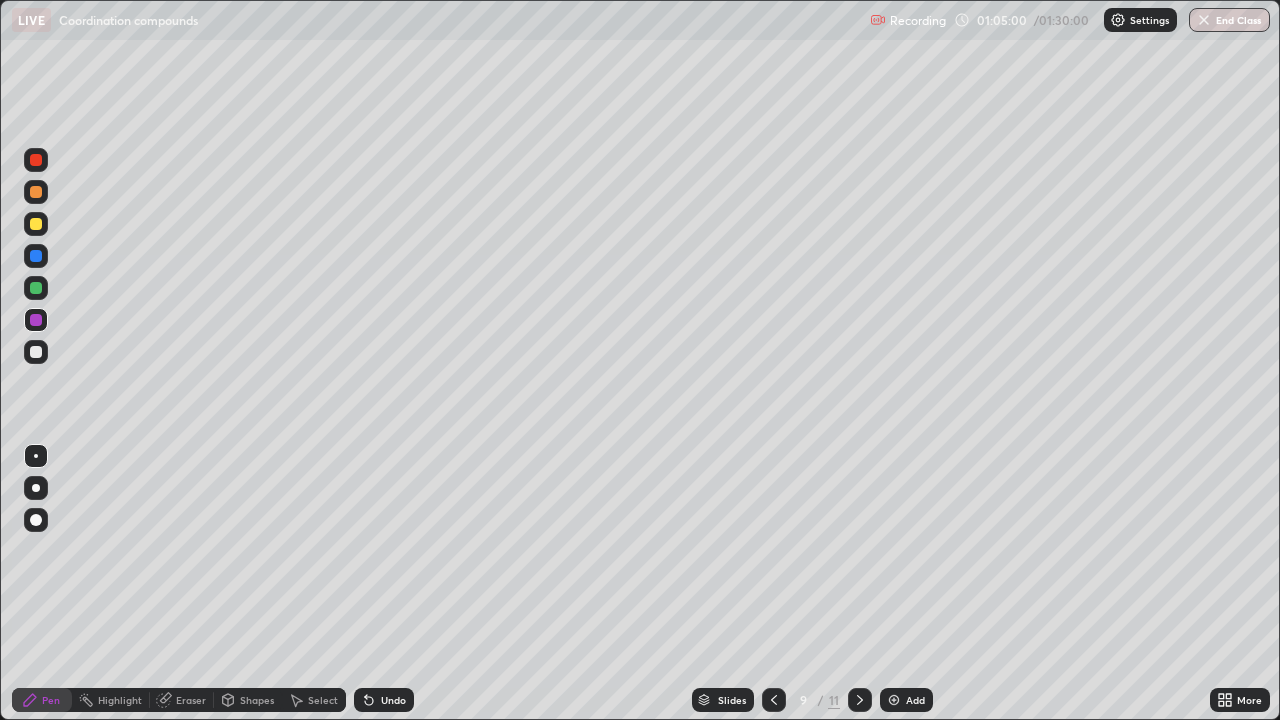 click 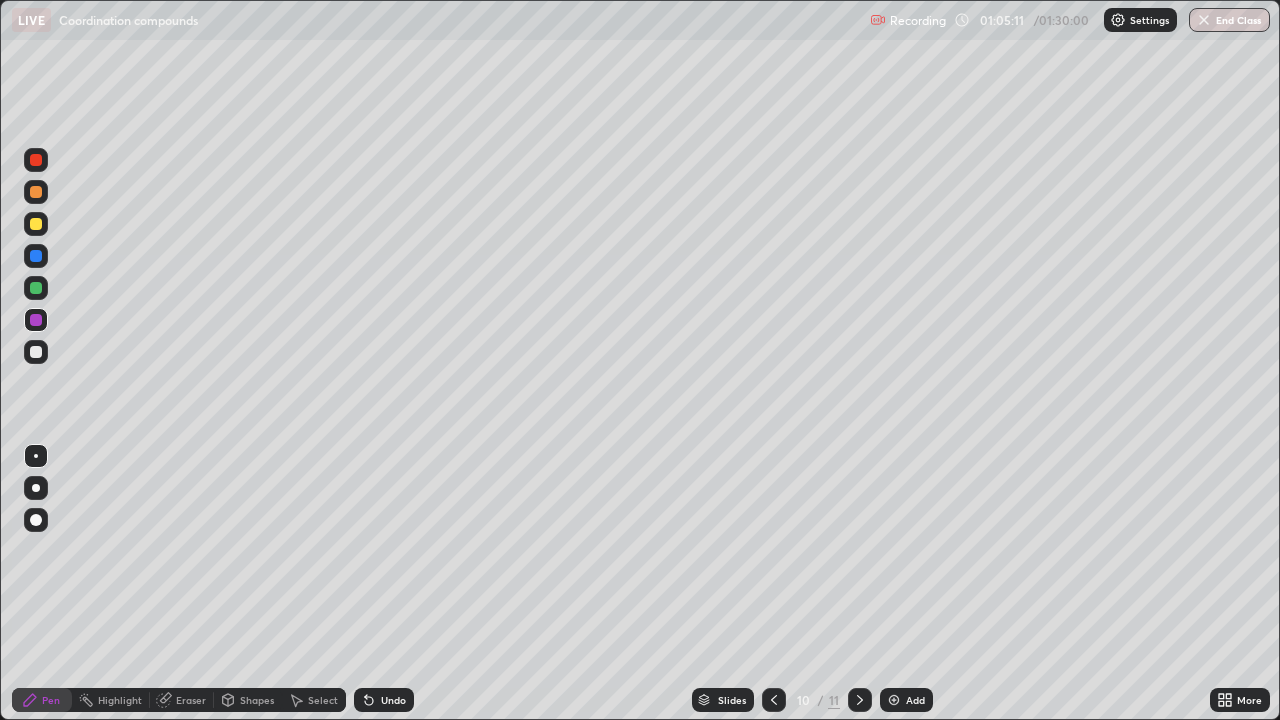 click on "Eraser" at bounding box center (191, 700) 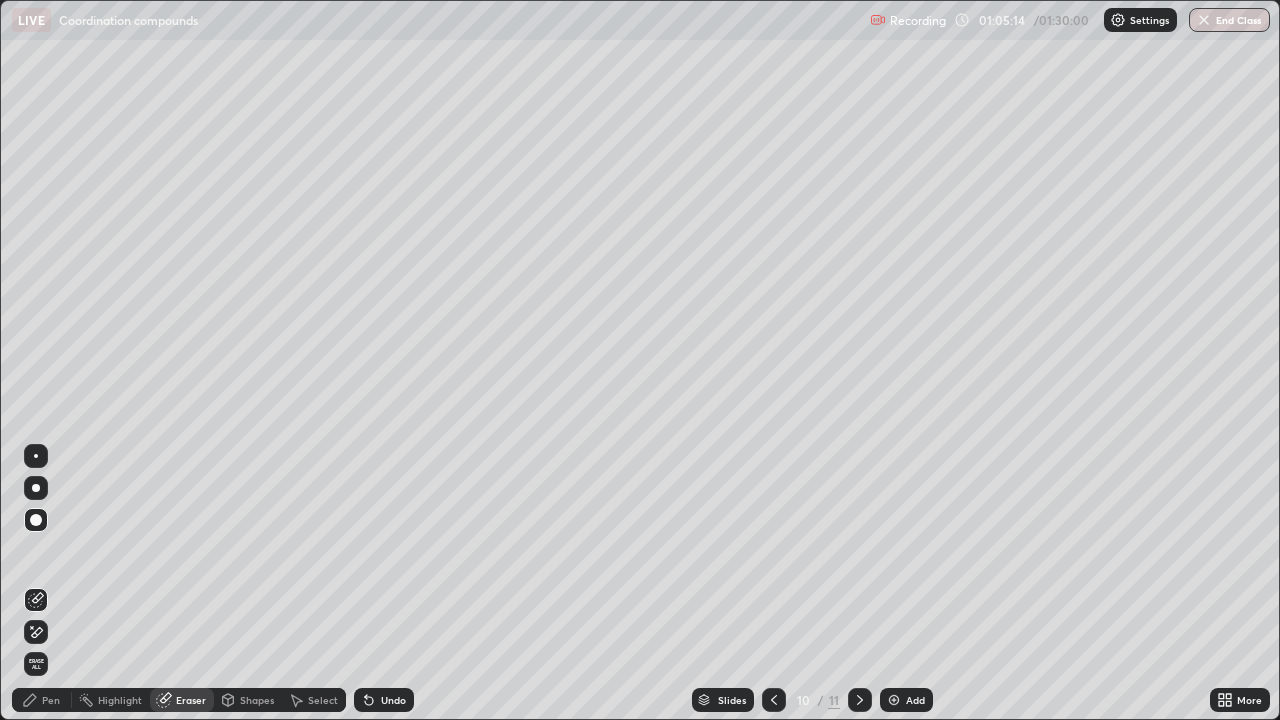 click on "Highlight" at bounding box center [120, 700] 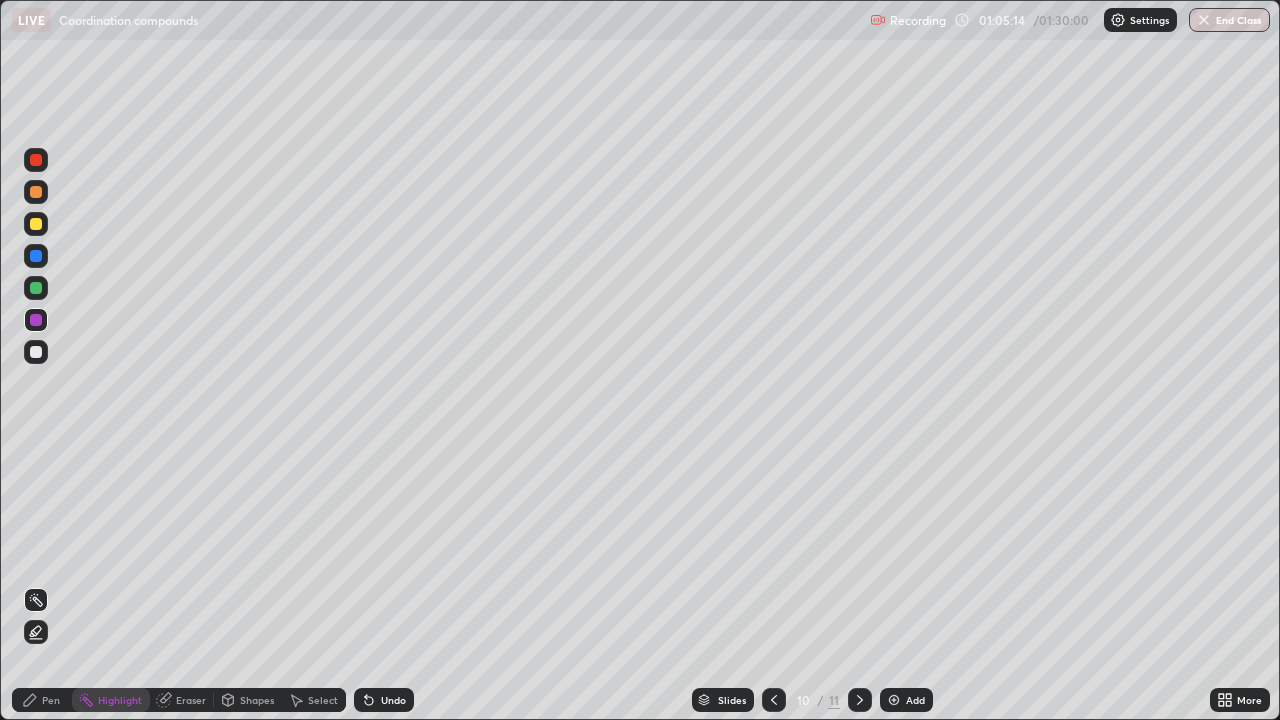 click on "Pen" at bounding box center [51, 700] 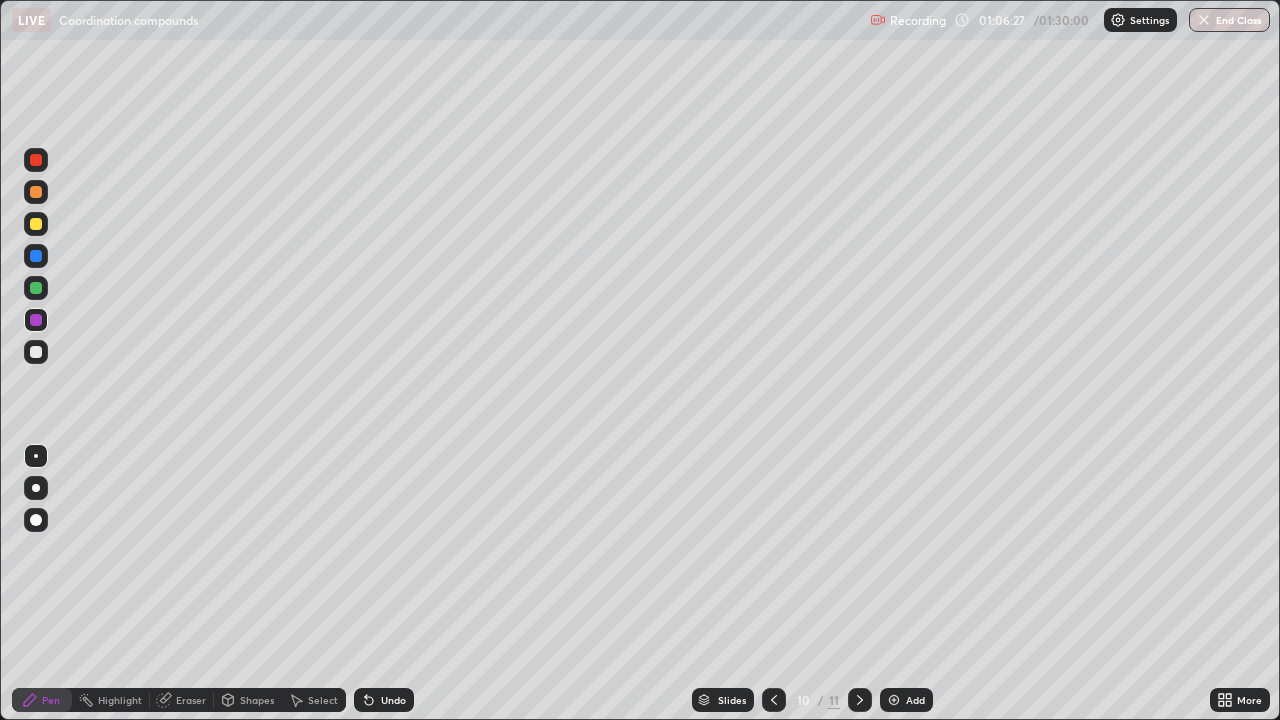 click 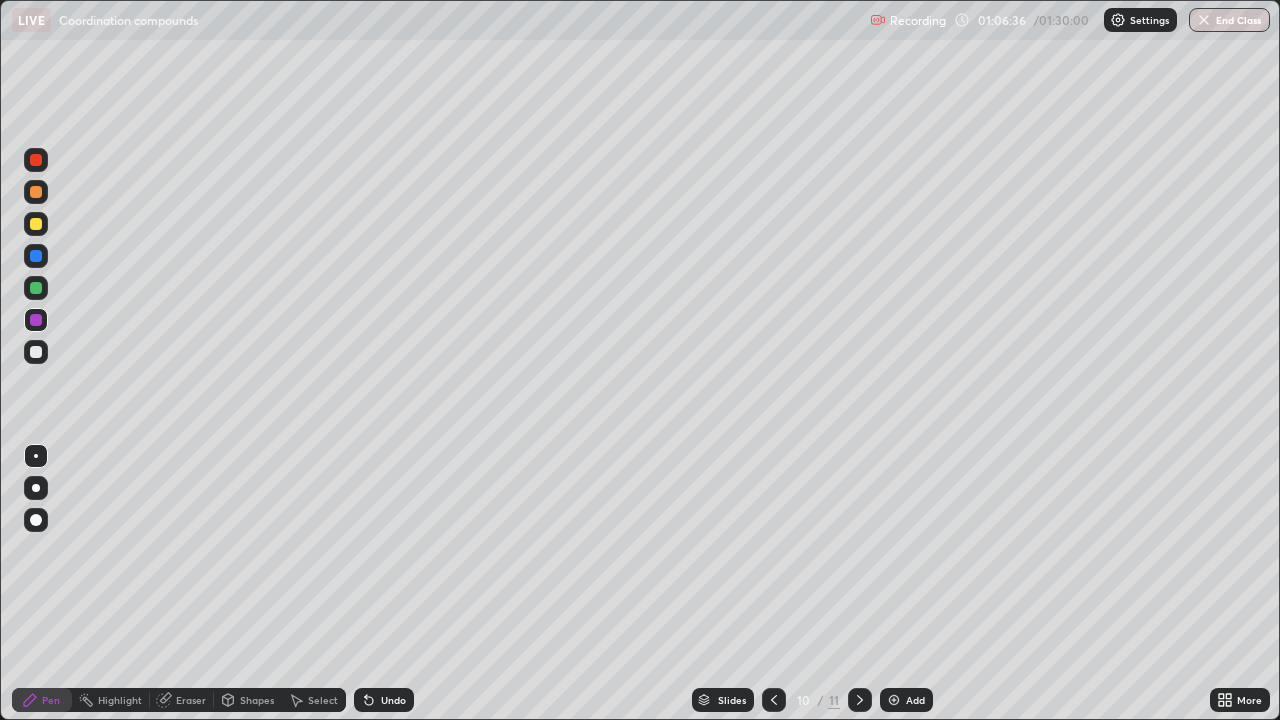 click at bounding box center [36, 224] 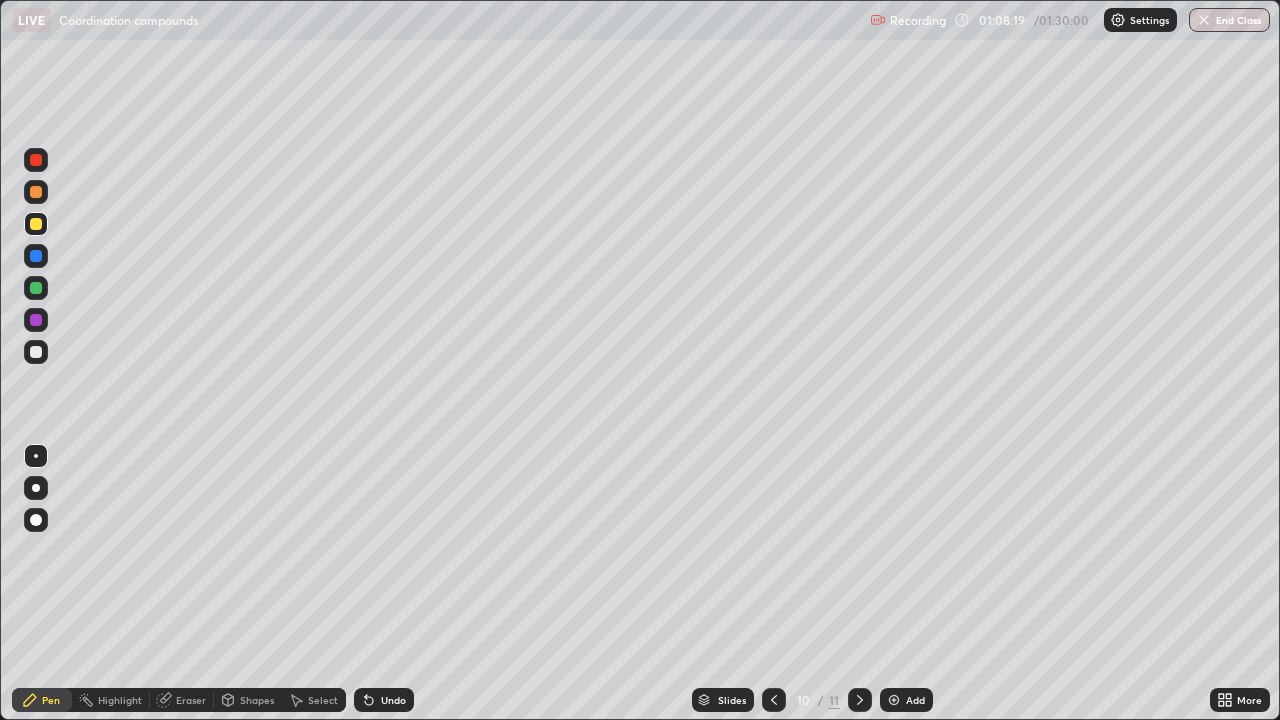 click 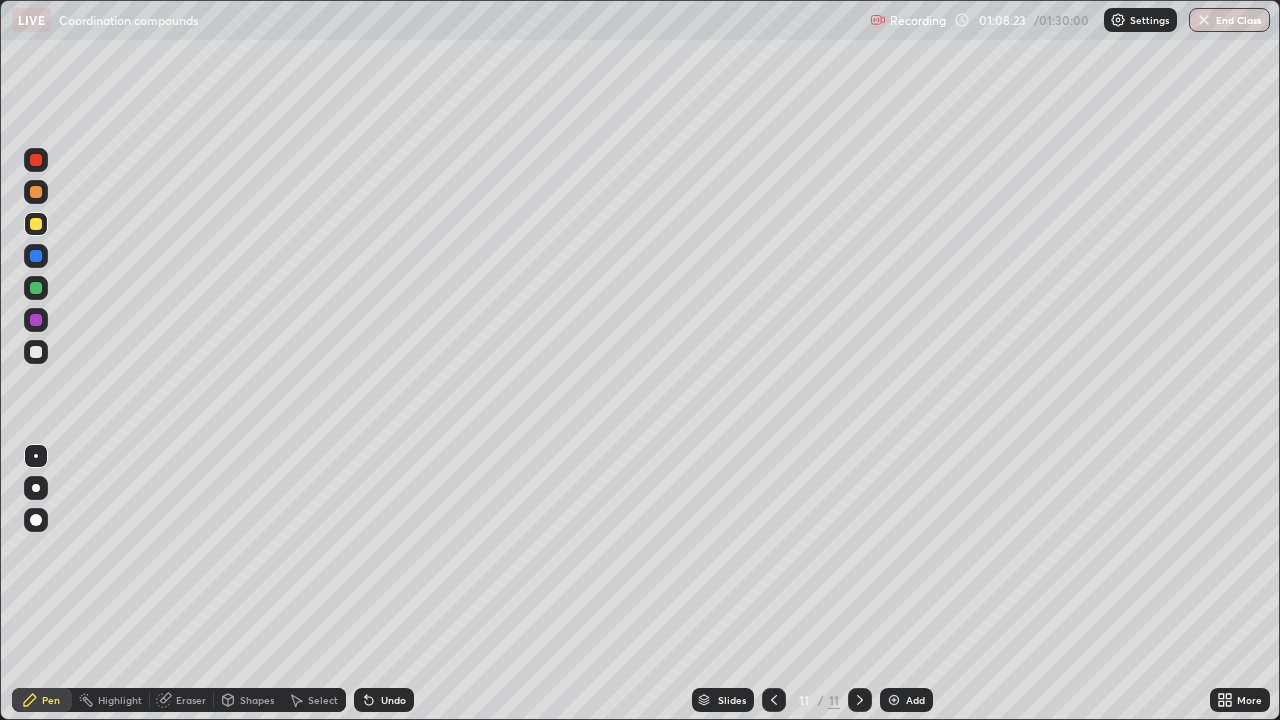 click at bounding box center [36, 352] 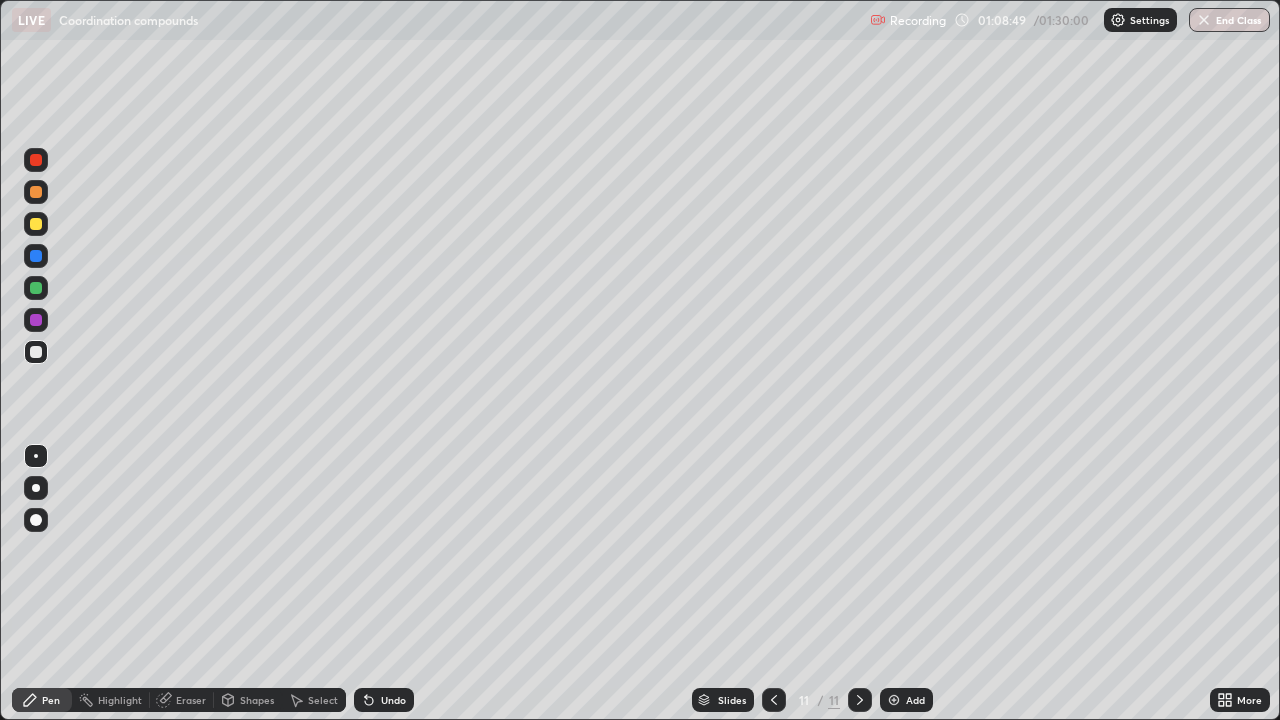 click on "Eraser" at bounding box center [191, 700] 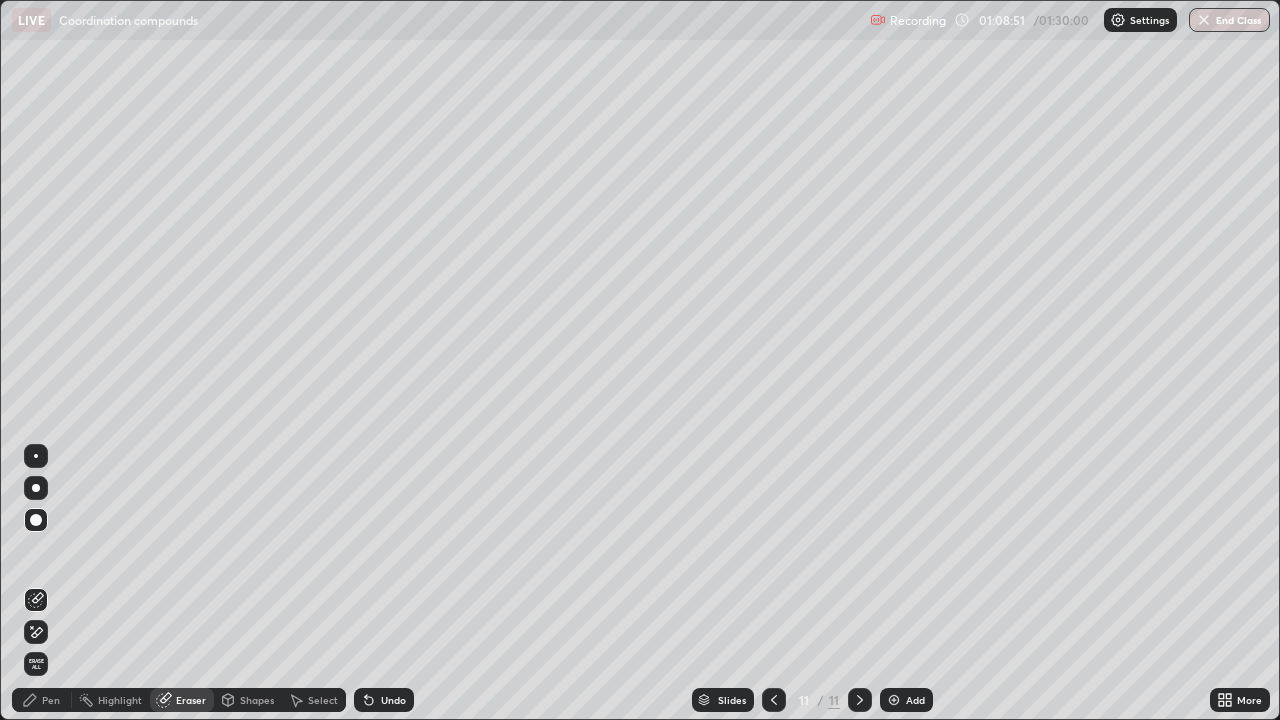 click on "Pen" at bounding box center (42, 700) 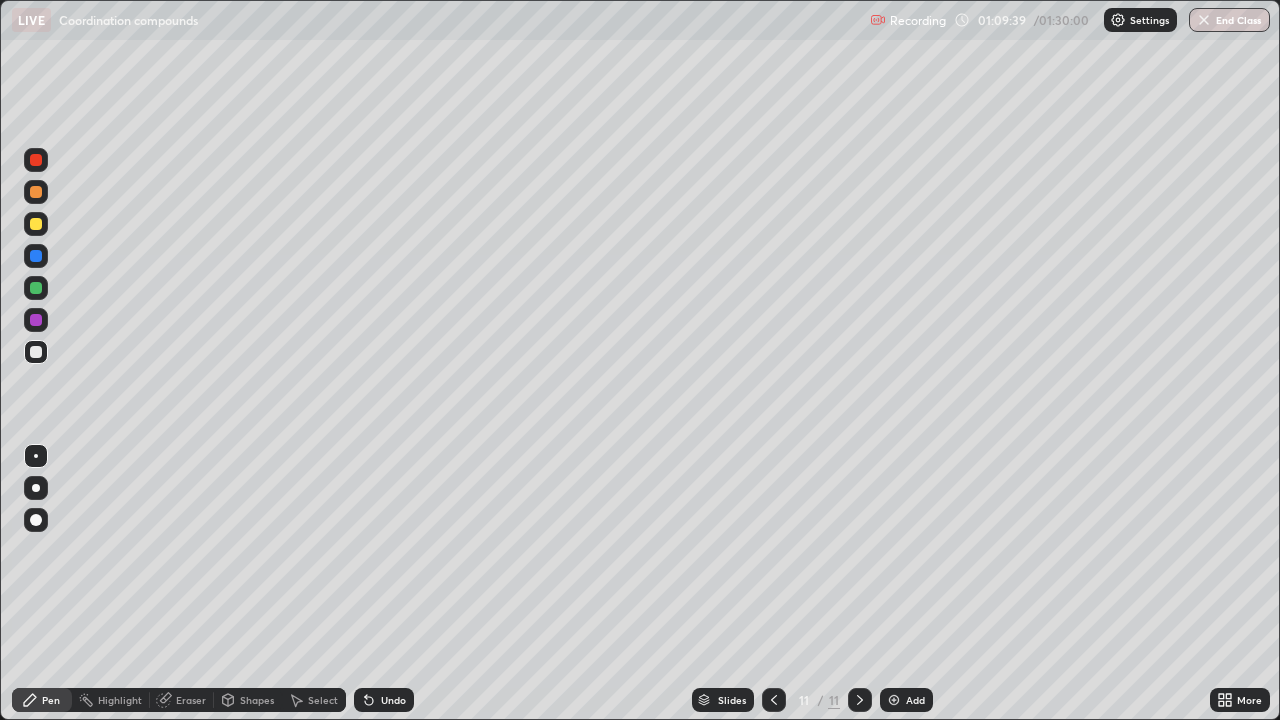 click on "Eraser" at bounding box center [191, 700] 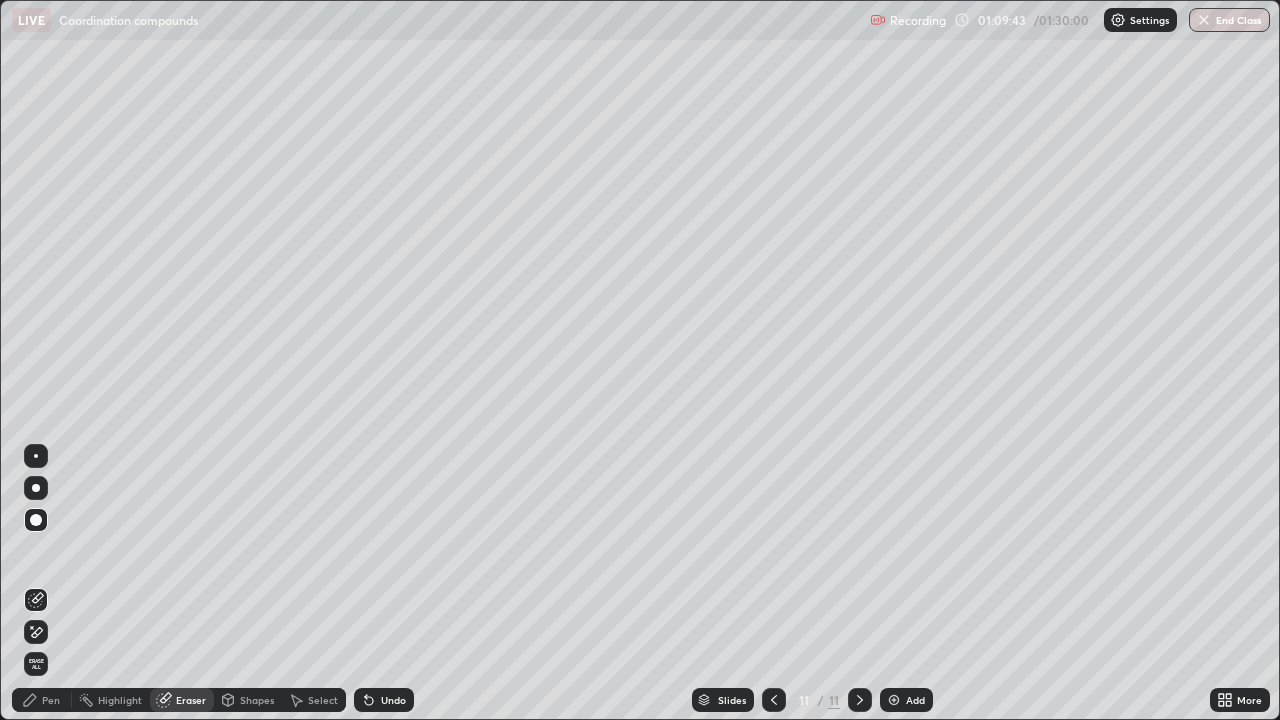 click on "Pen" at bounding box center (42, 700) 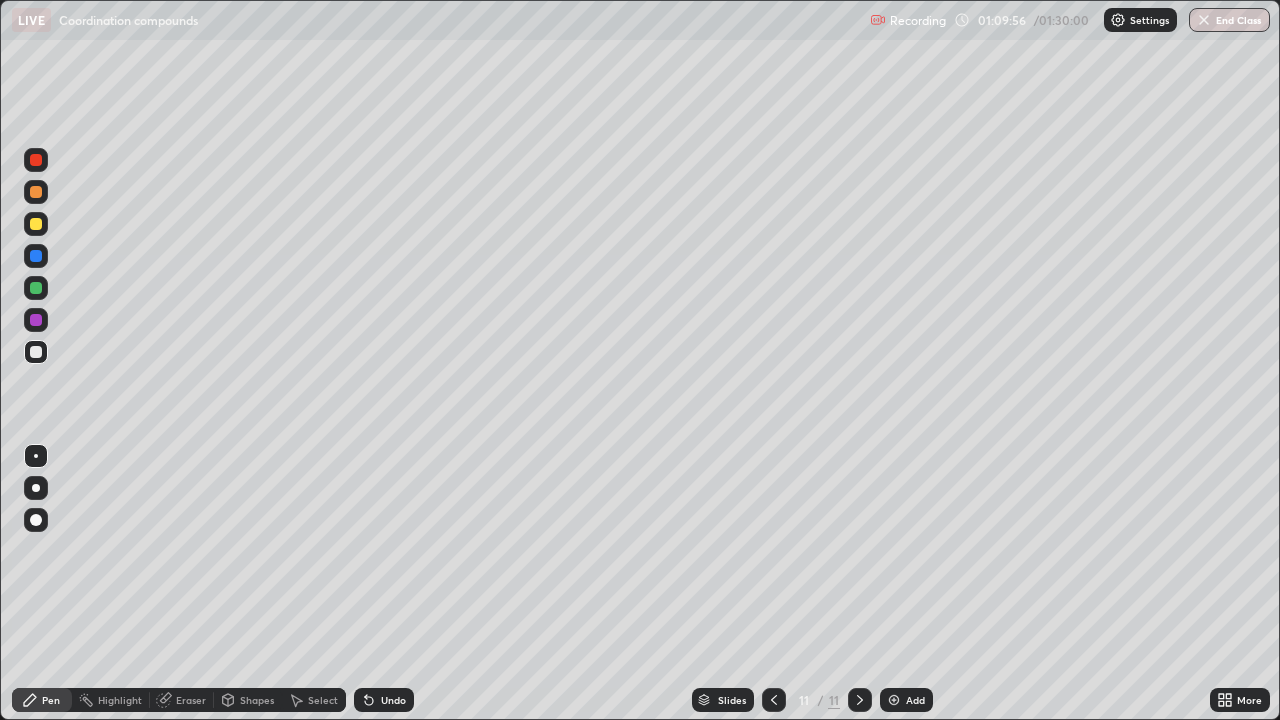 click on "Eraser" at bounding box center (191, 700) 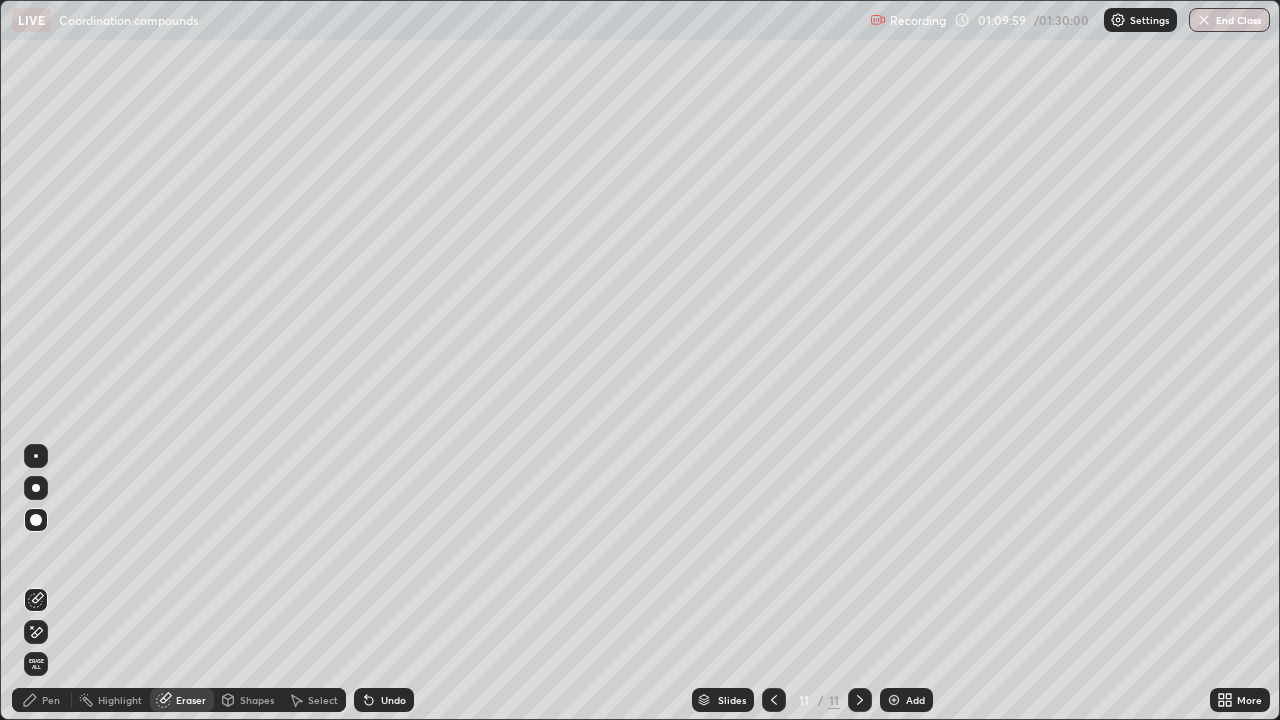 click on "Pen" at bounding box center (42, 700) 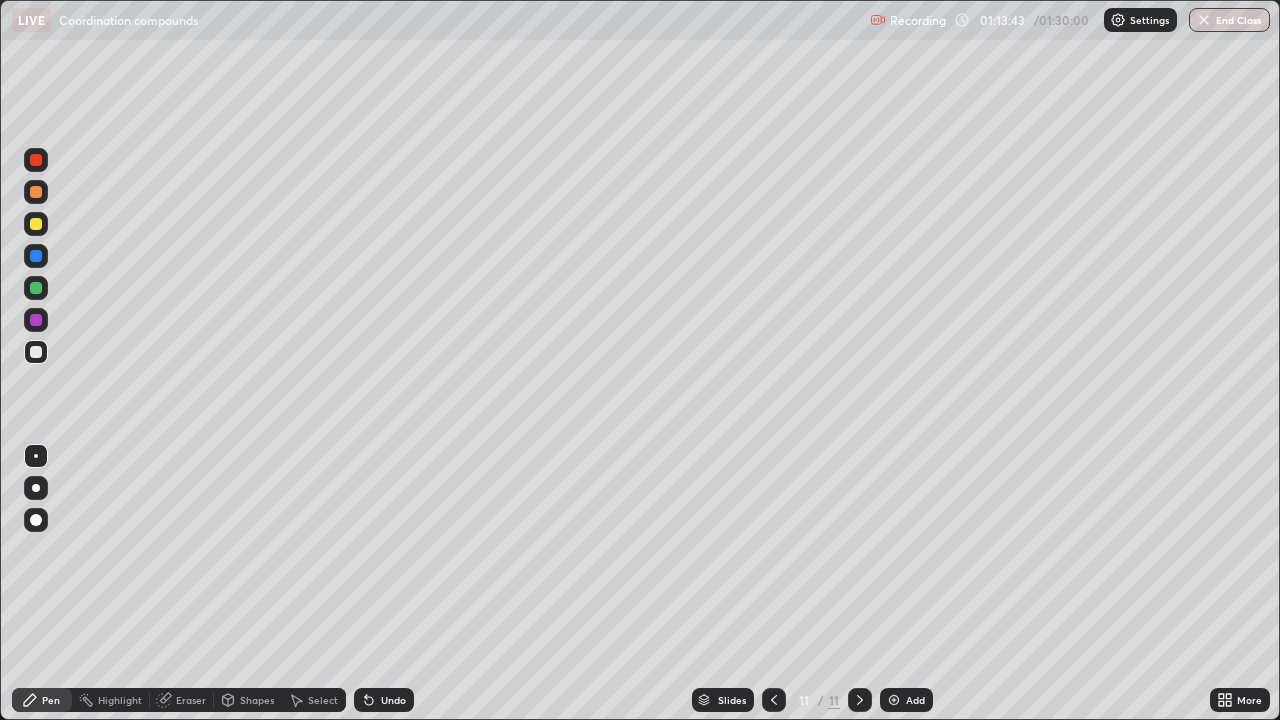 click on "Undo" at bounding box center (393, 700) 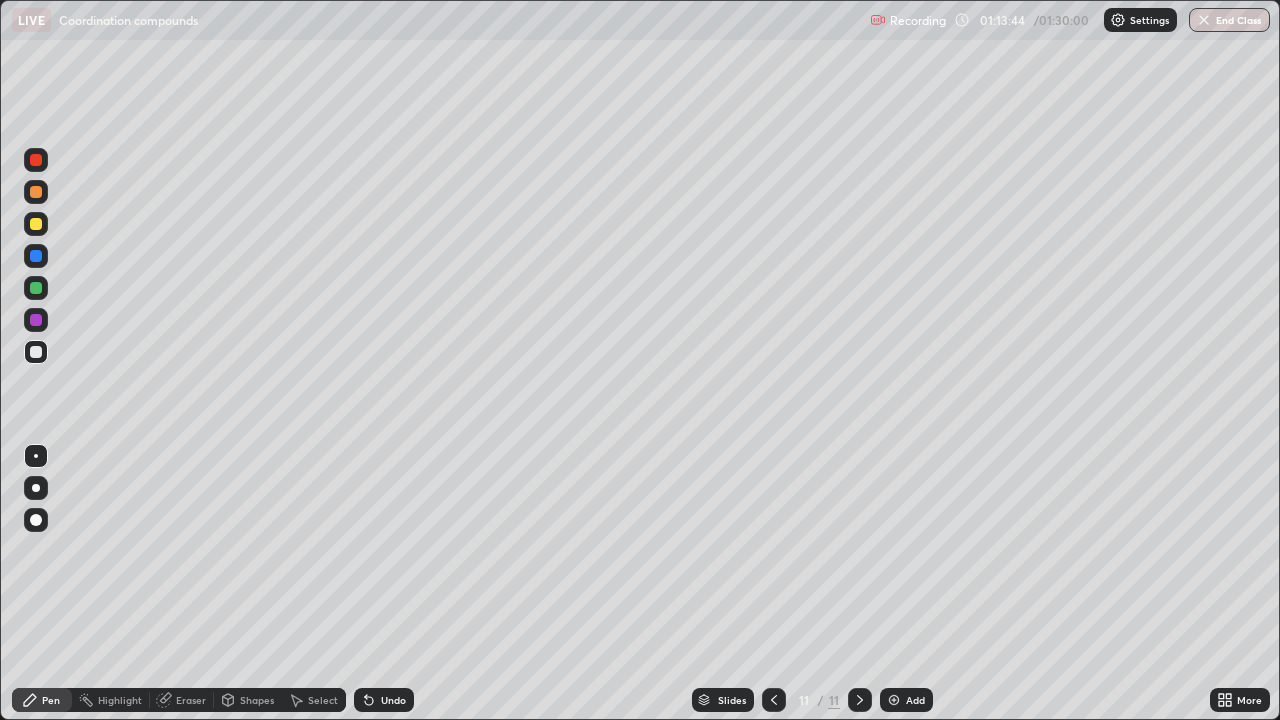 click on "Undo" at bounding box center (393, 700) 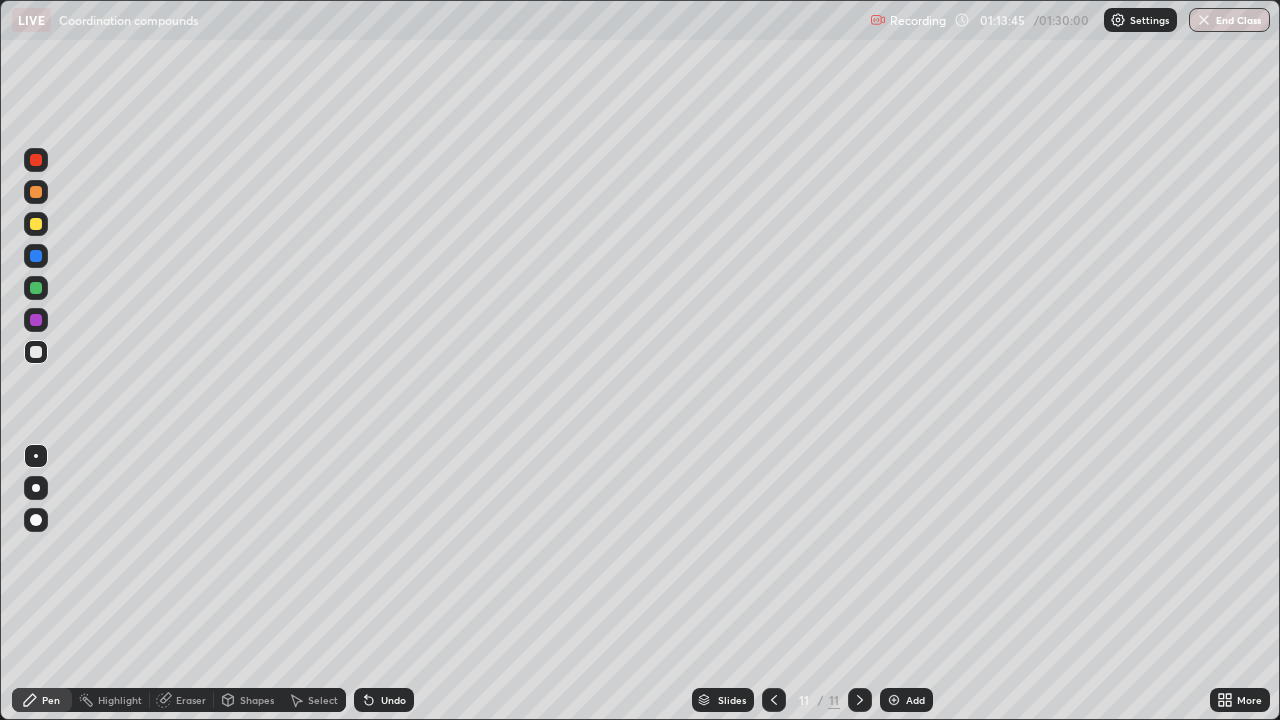click on "Undo" at bounding box center (393, 700) 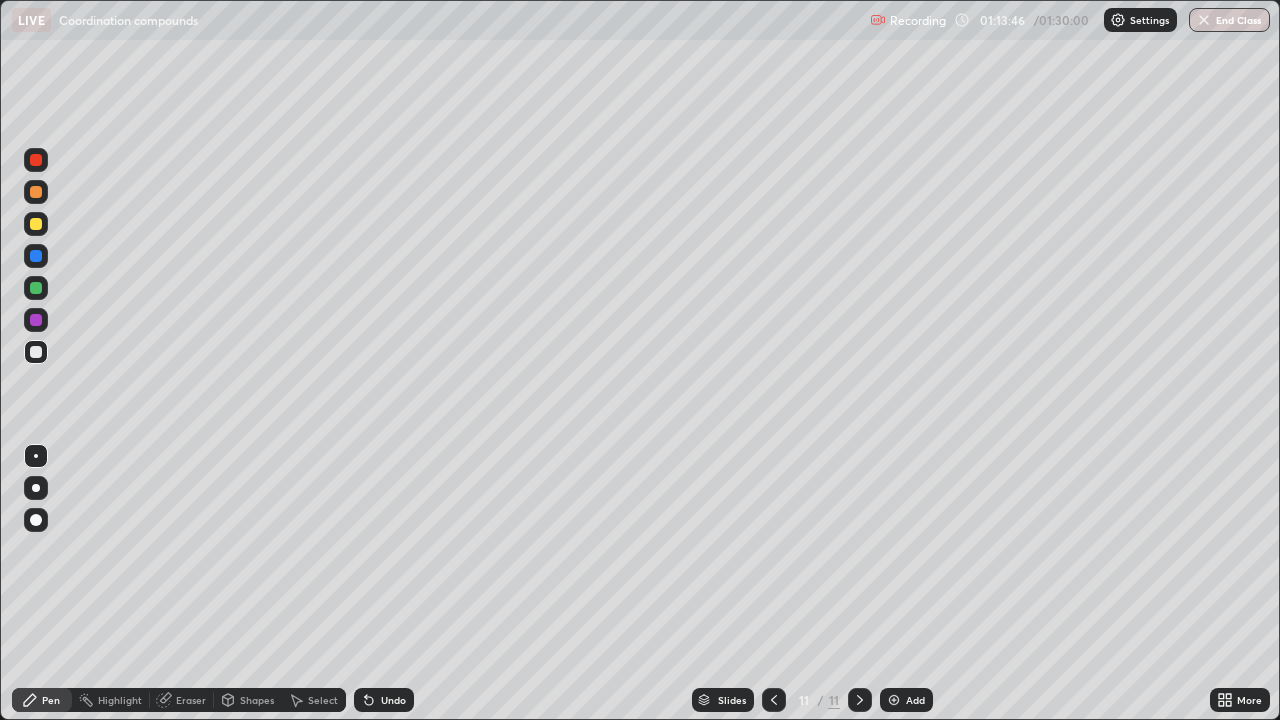 click on "Undo" at bounding box center (393, 700) 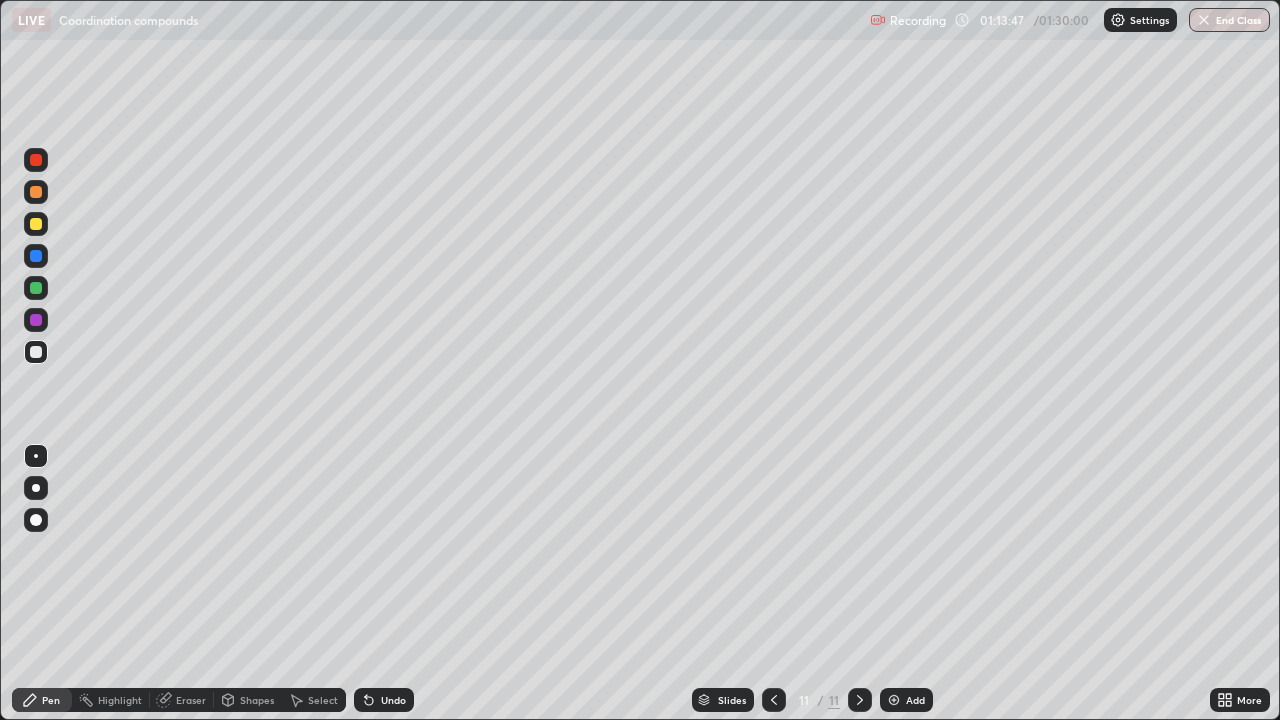 click on "Undo" at bounding box center [393, 700] 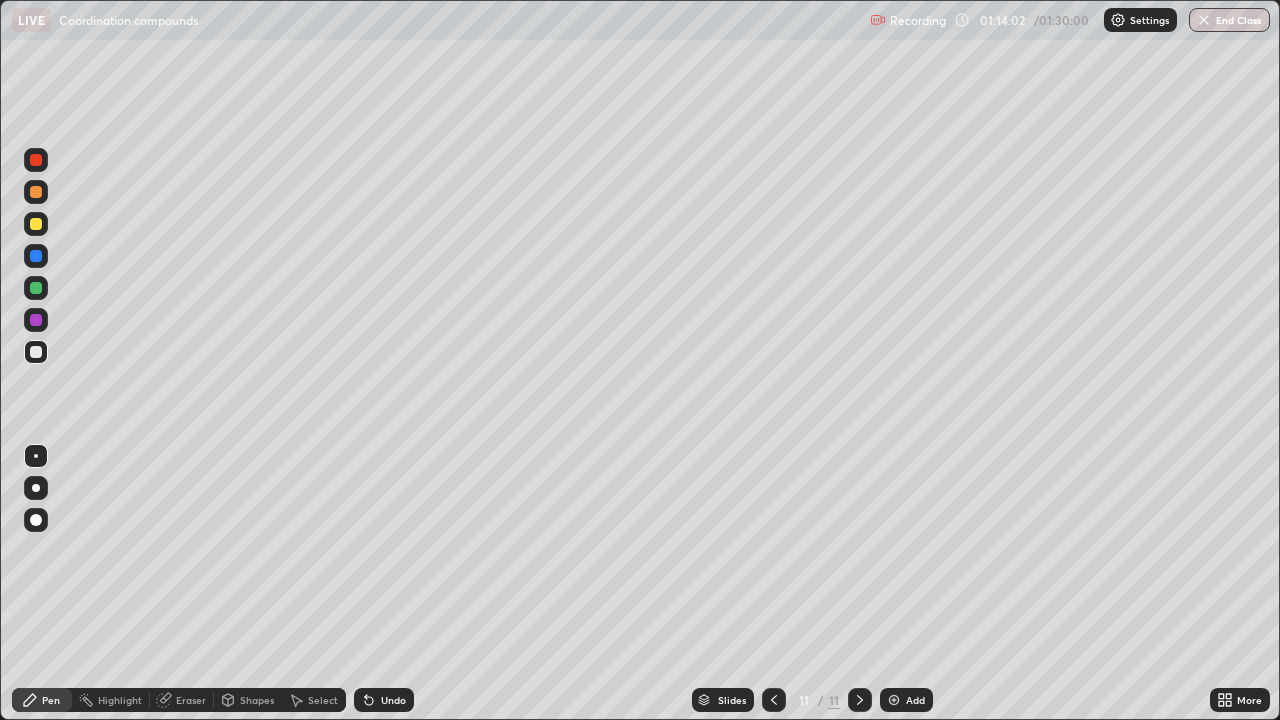 click at bounding box center (36, 320) 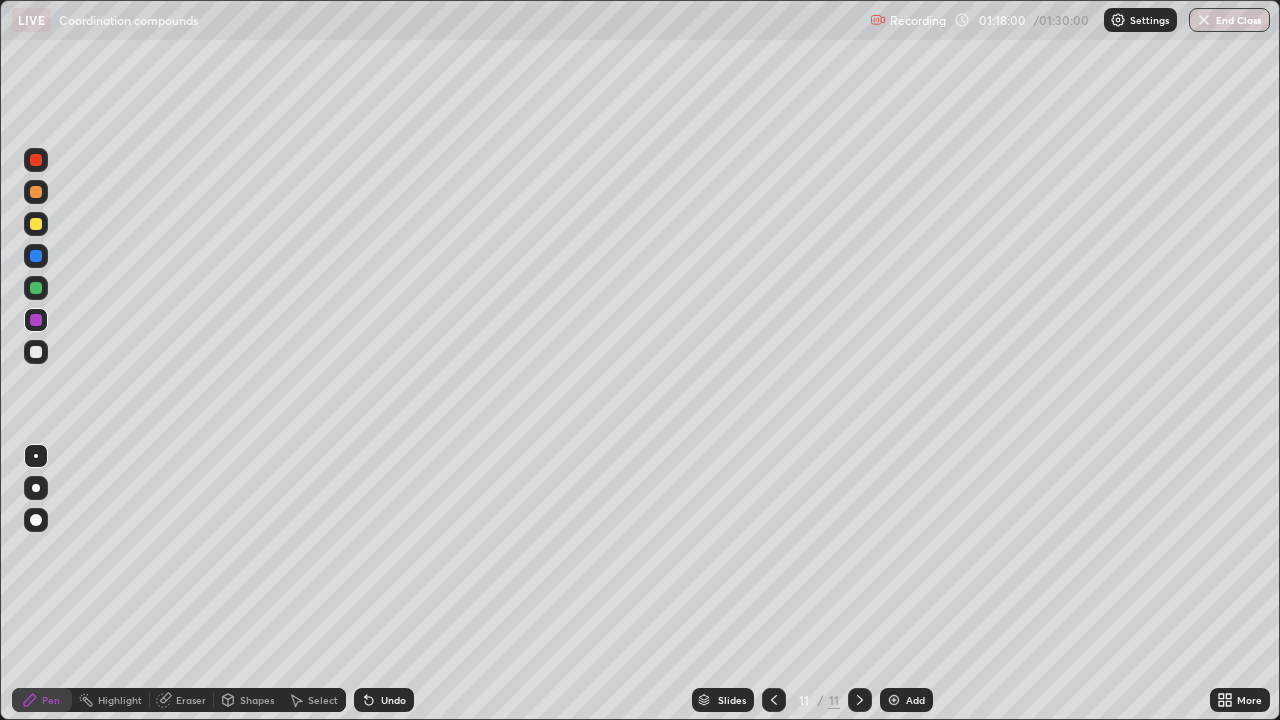 click at bounding box center (860, 700) 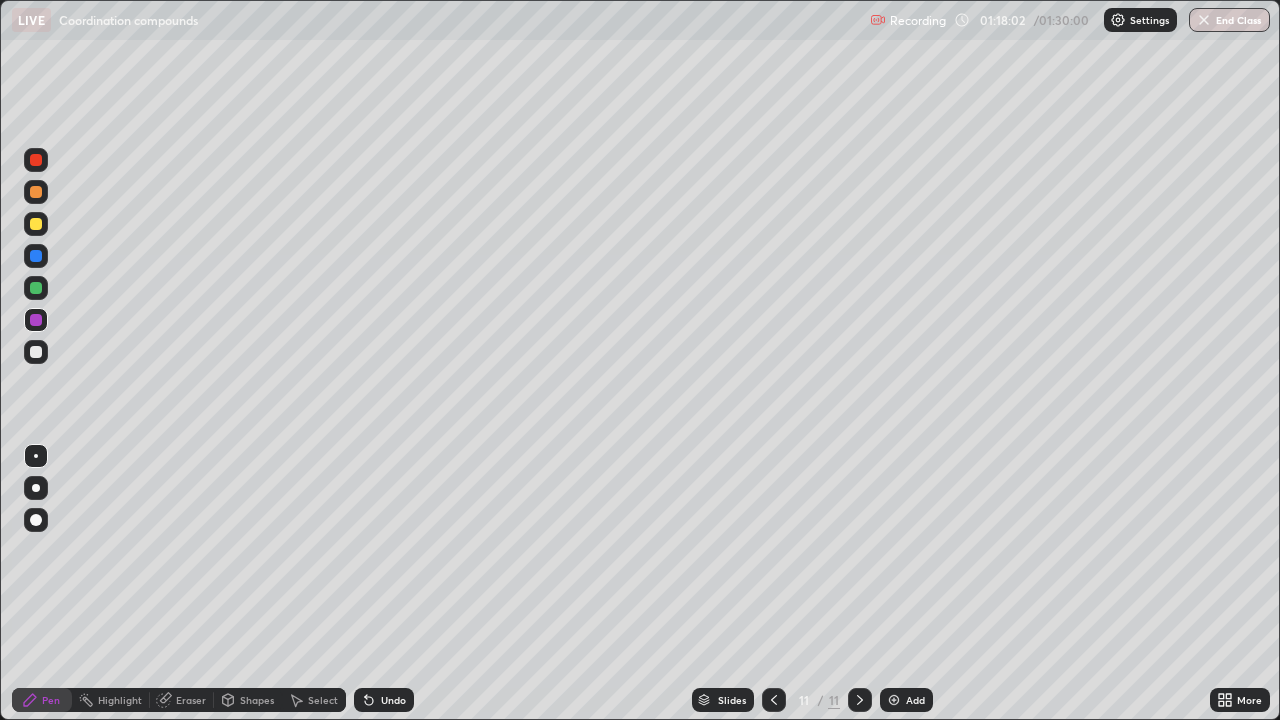 click on "Add" at bounding box center (906, 700) 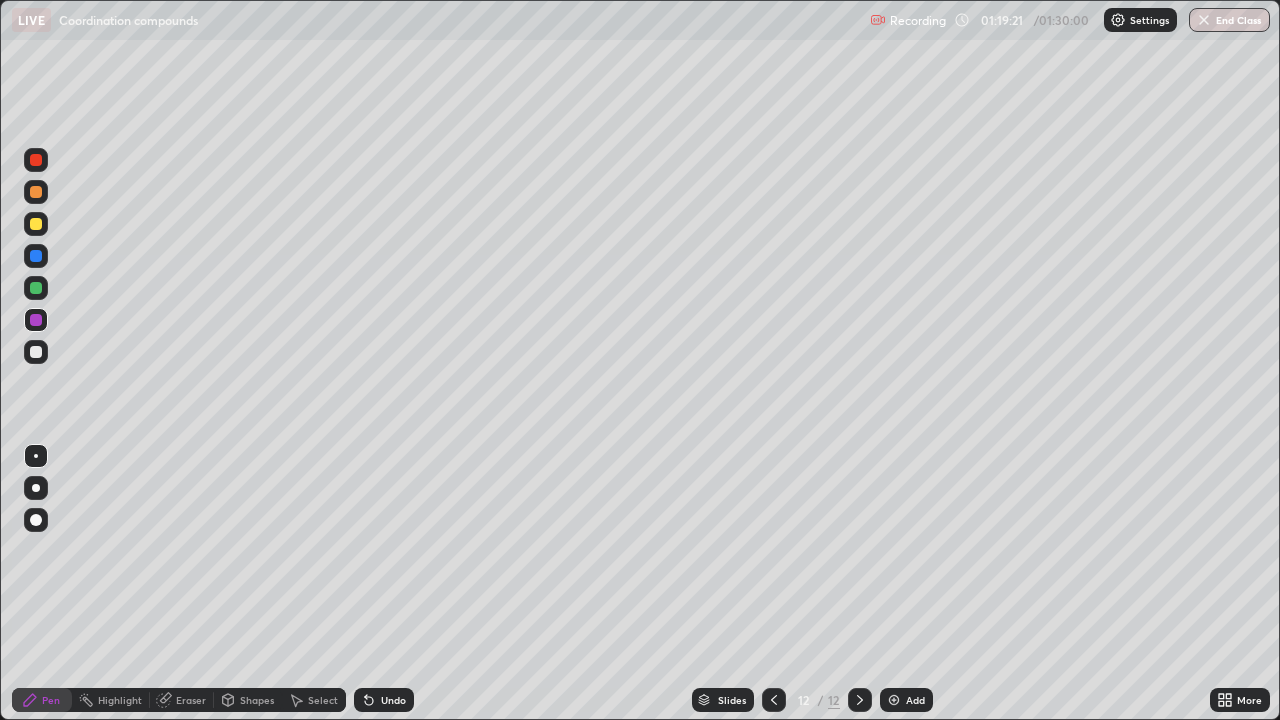 click on "End Class" at bounding box center (1229, 20) 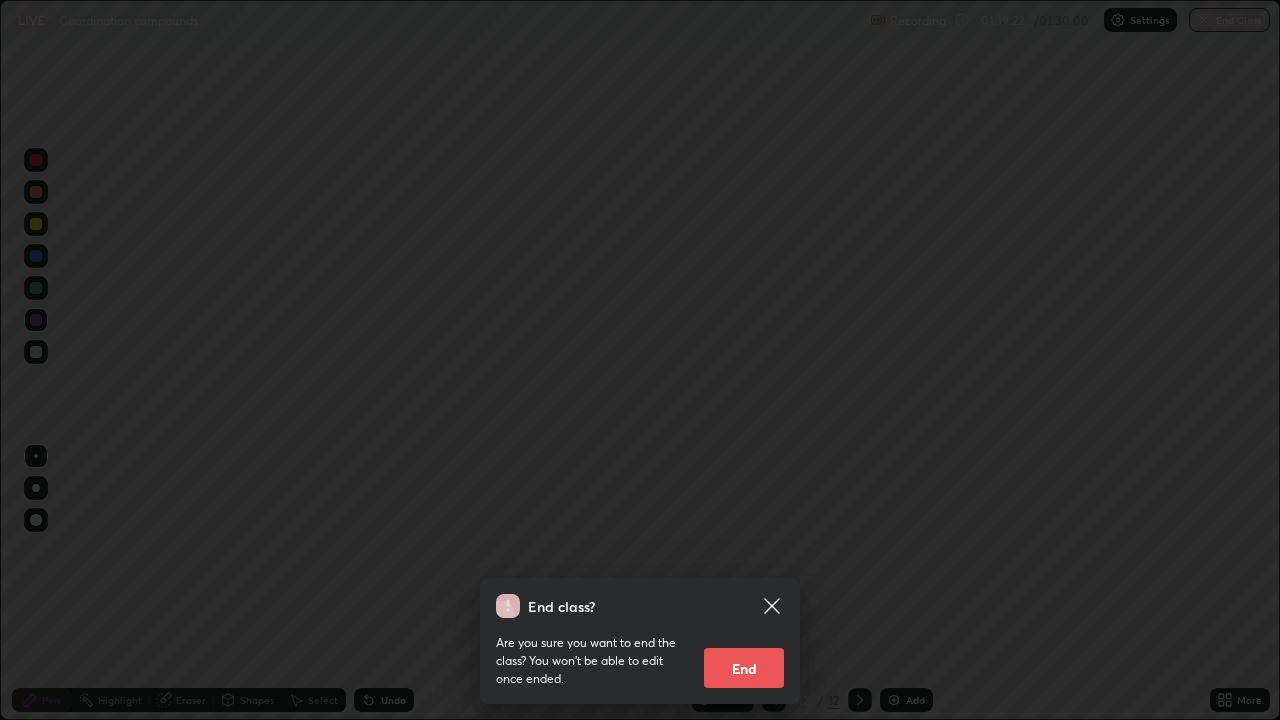 click on "End" at bounding box center (744, 668) 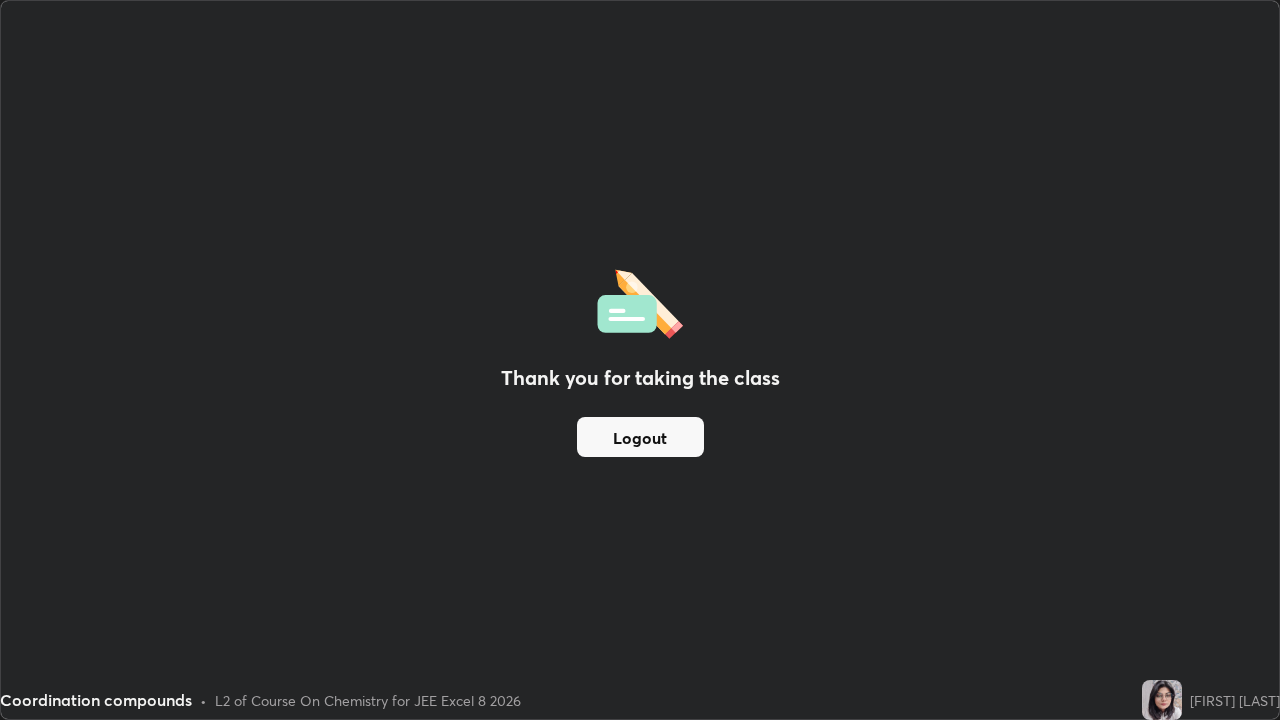 click on "Logout" at bounding box center (640, 437) 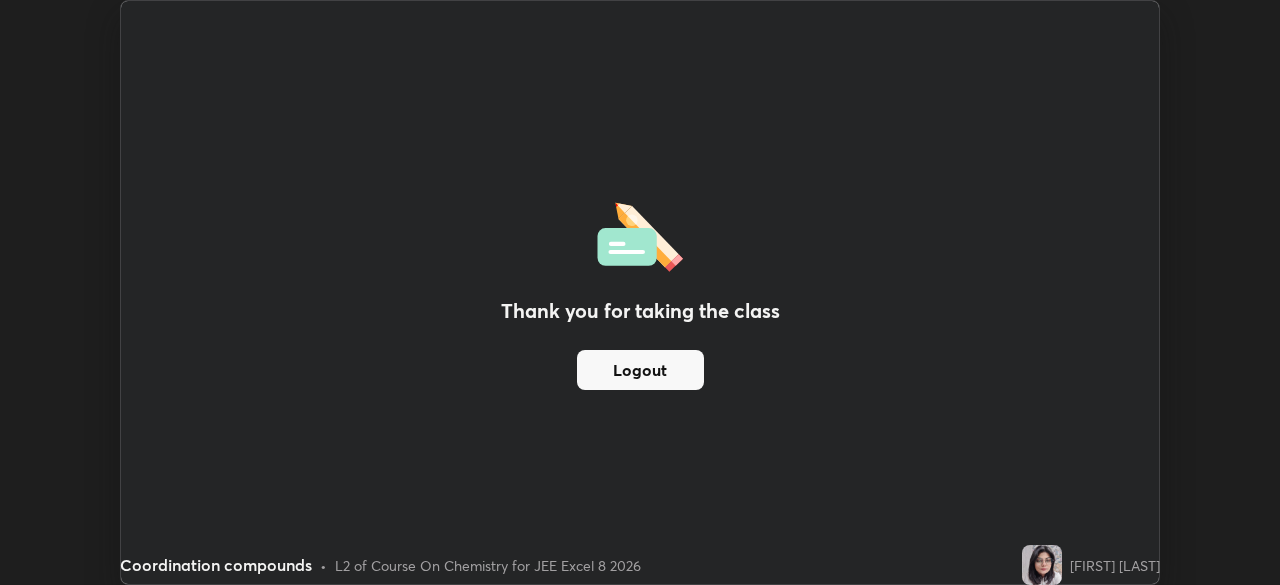 scroll, scrollTop: 585, scrollLeft: 1280, axis: both 